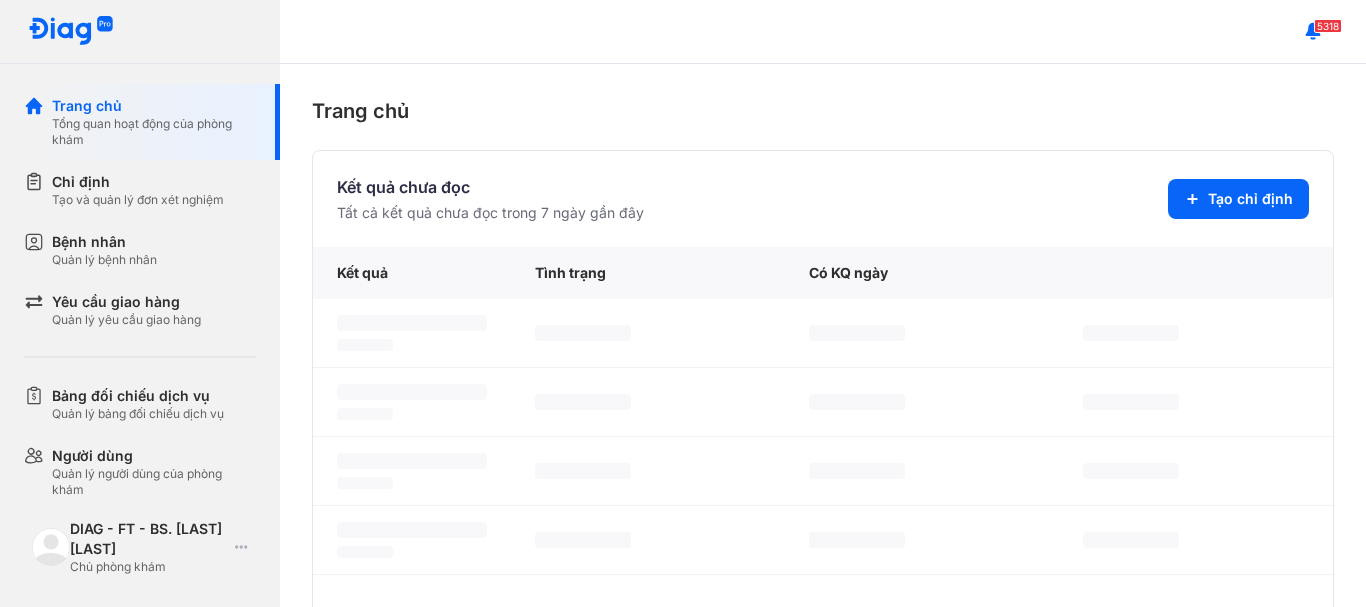 scroll, scrollTop: 0, scrollLeft: 0, axis: both 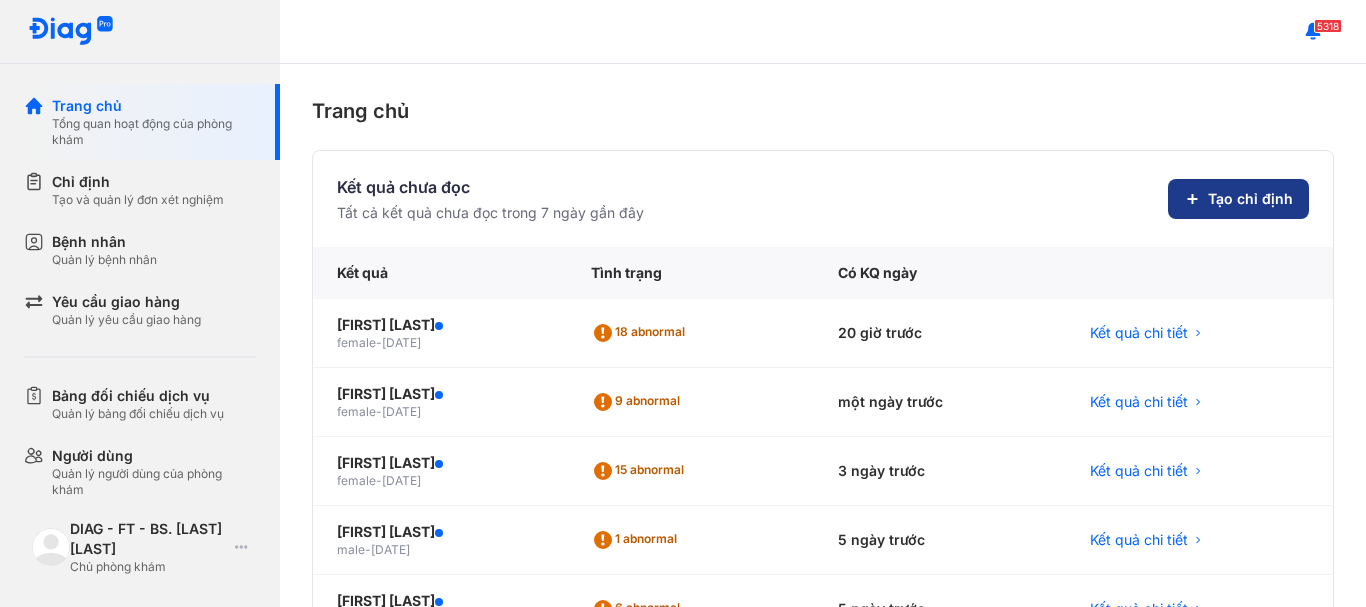 click on "Tạo chỉ định" 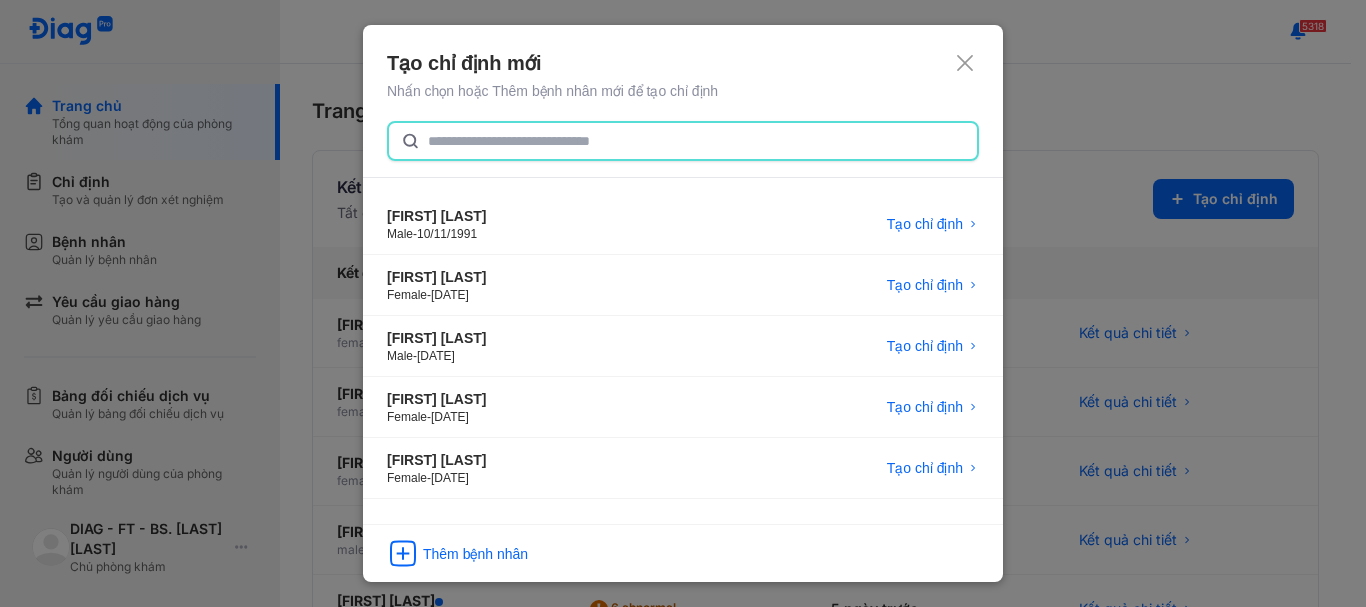 click 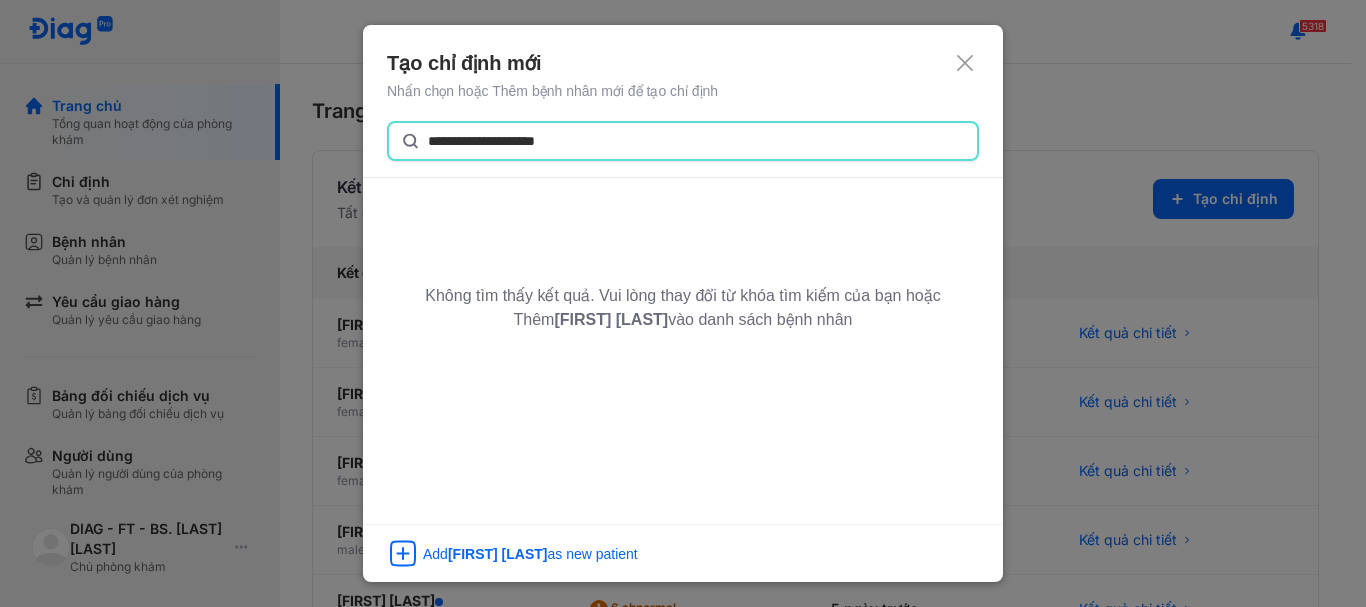 click on "**********" 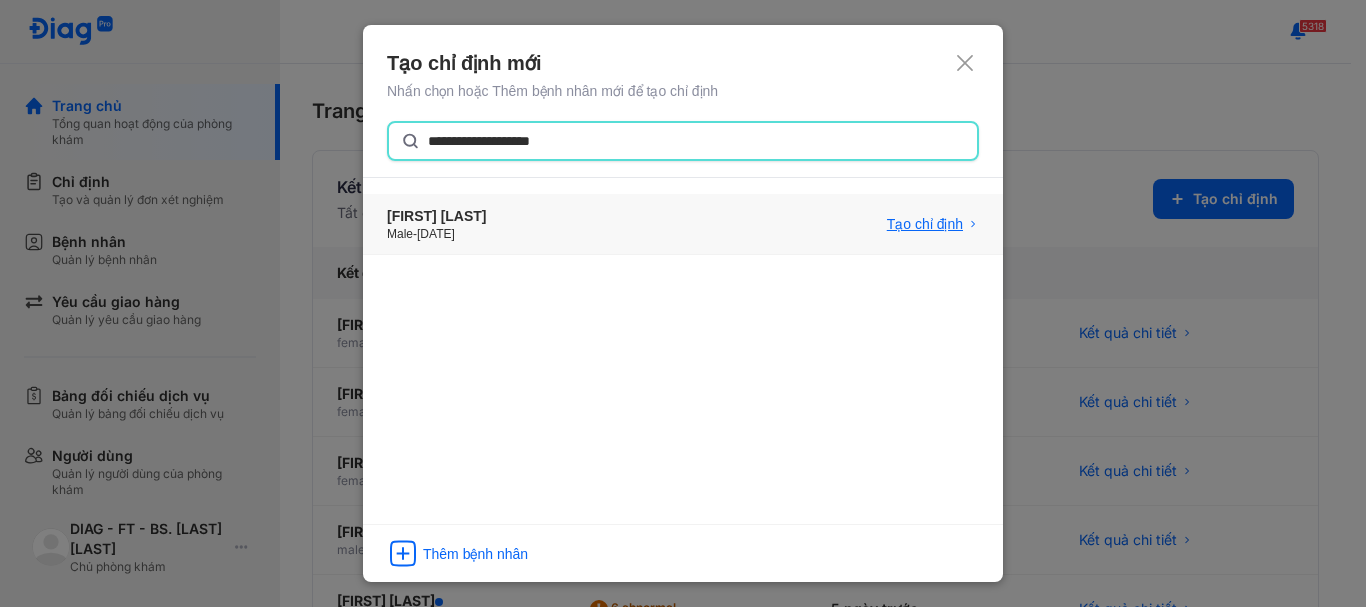 type on "**********" 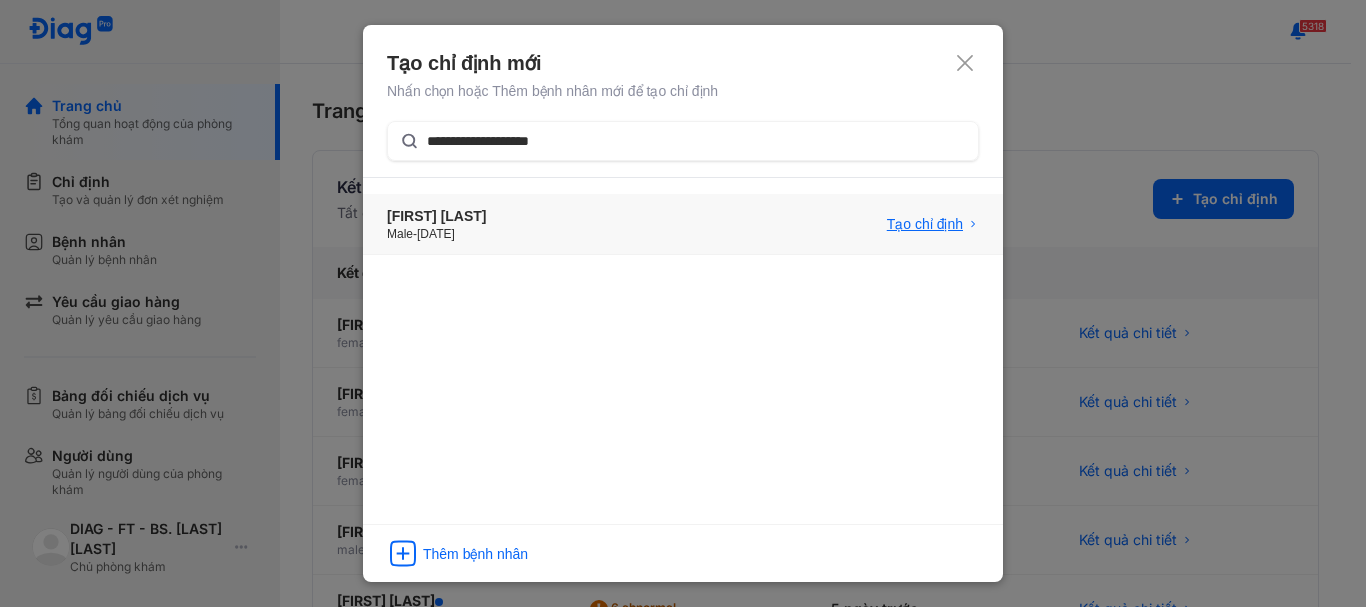 click on "Tạo chỉ định" at bounding box center [925, 224] 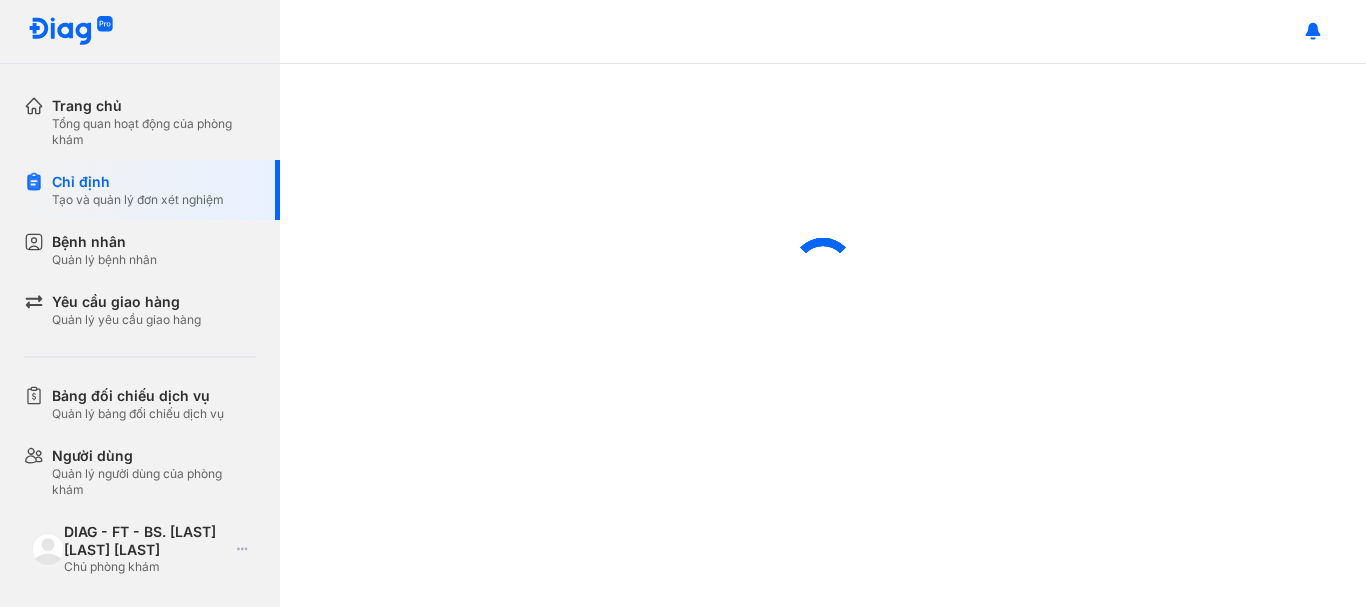 scroll, scrollTop: 0, scrollLeft: 0, axis: both 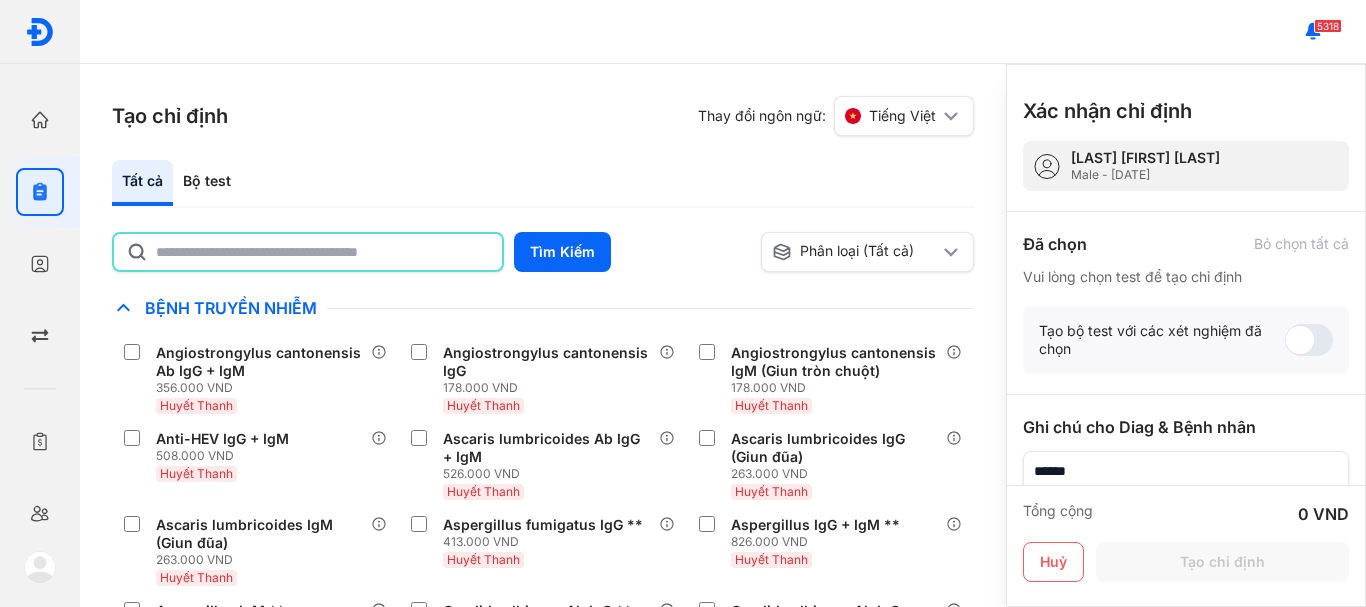 click at bounding box center (308, 252) 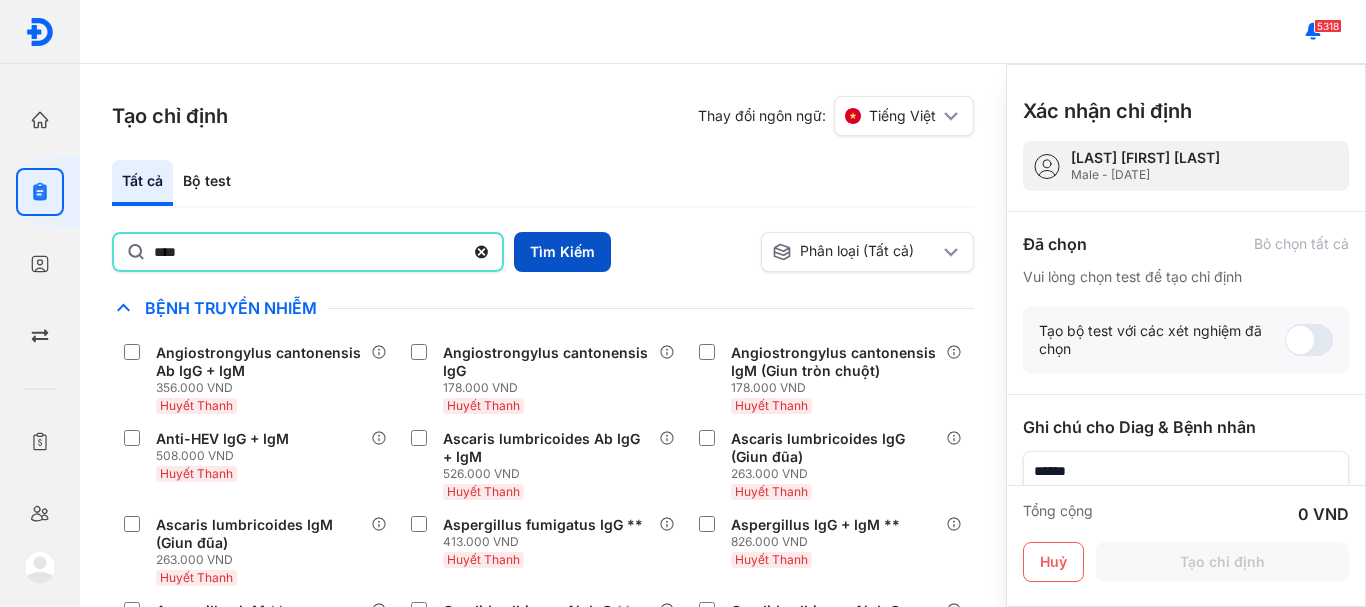 type on "****" 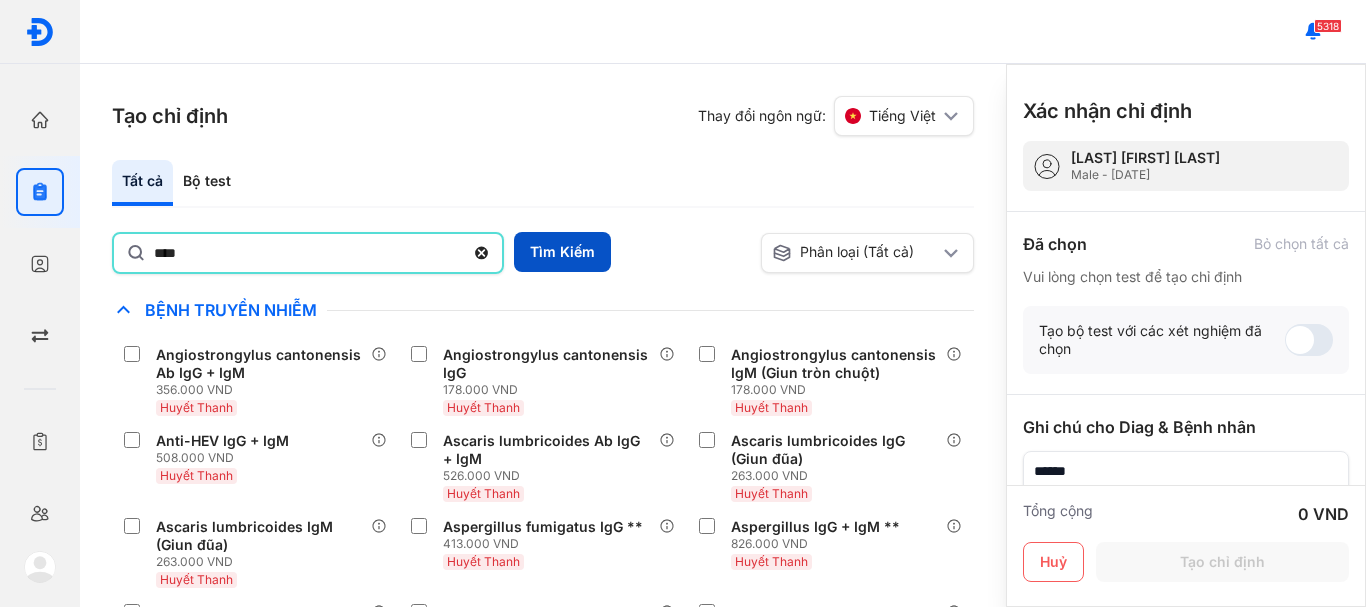 click on "Tìm Kiếm" at bounding box center (562, 252) 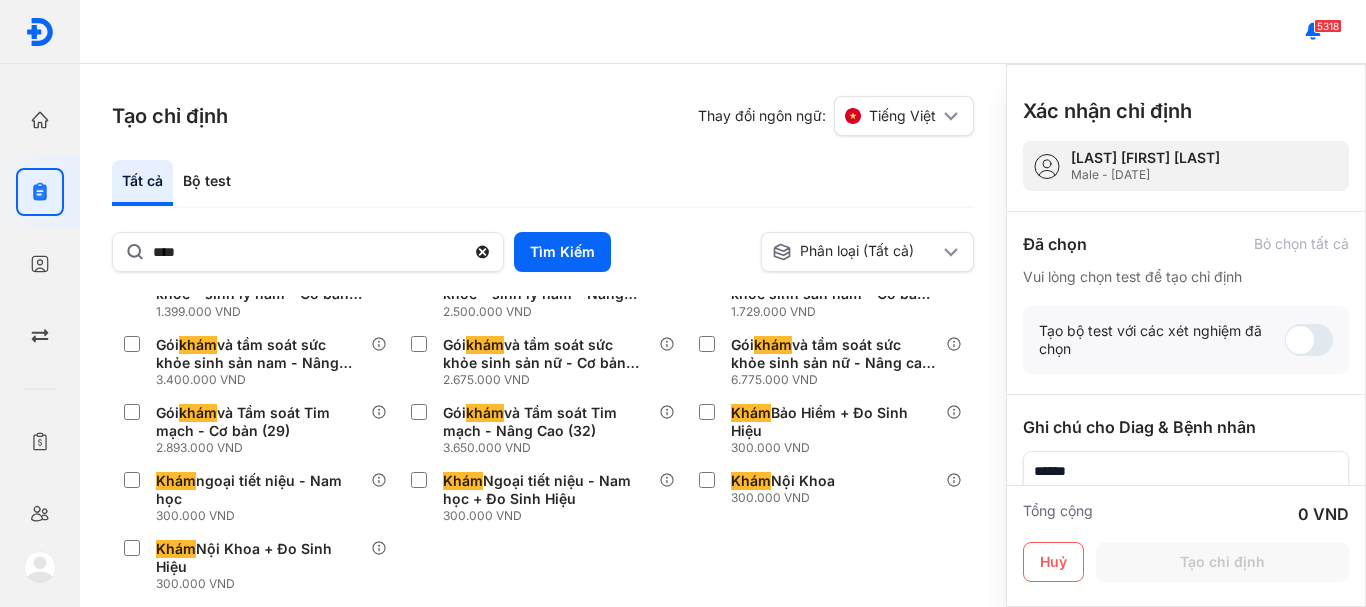 scroll, scrollTop: 430, scrollLeft: 0, axis: vertical 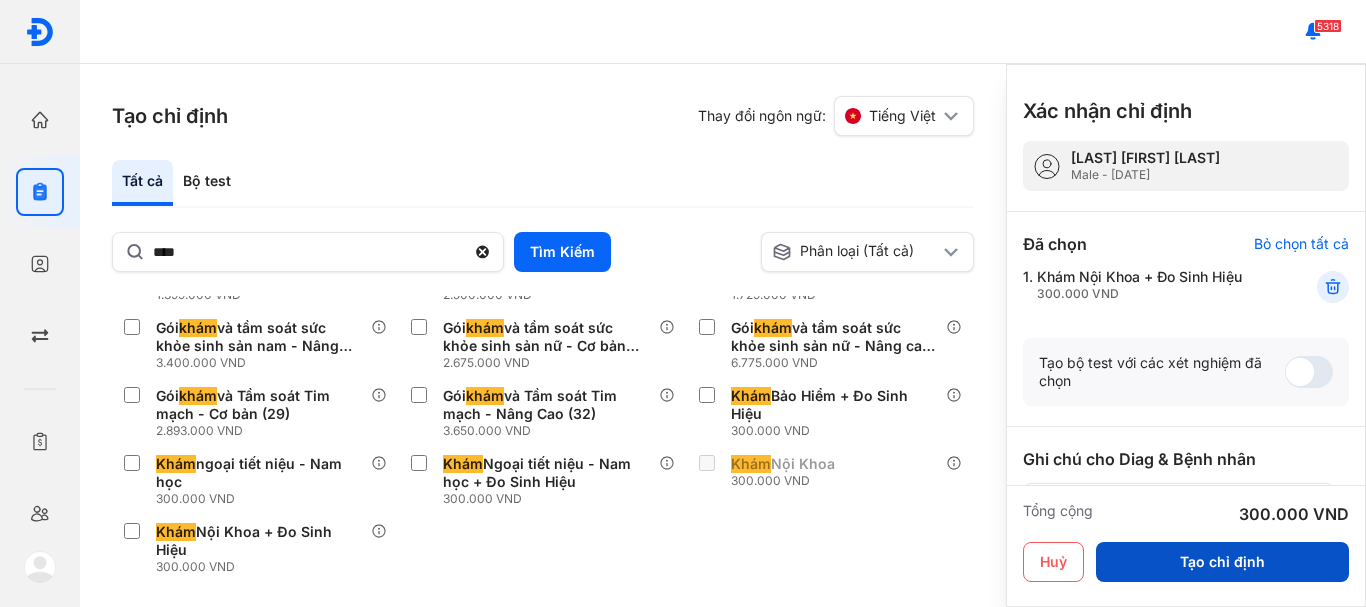 click on "Tạo chỉ định" at bounding box center (1222, 562) 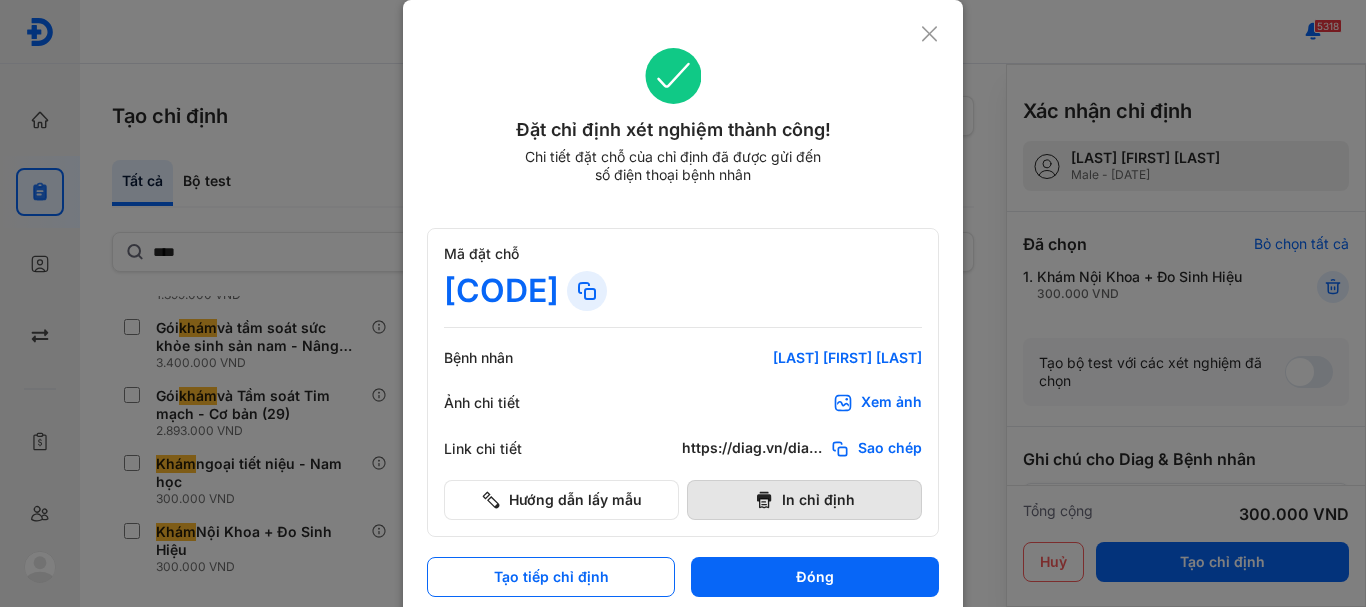 click on "In chỉ định" at bounding box center [804, 500] 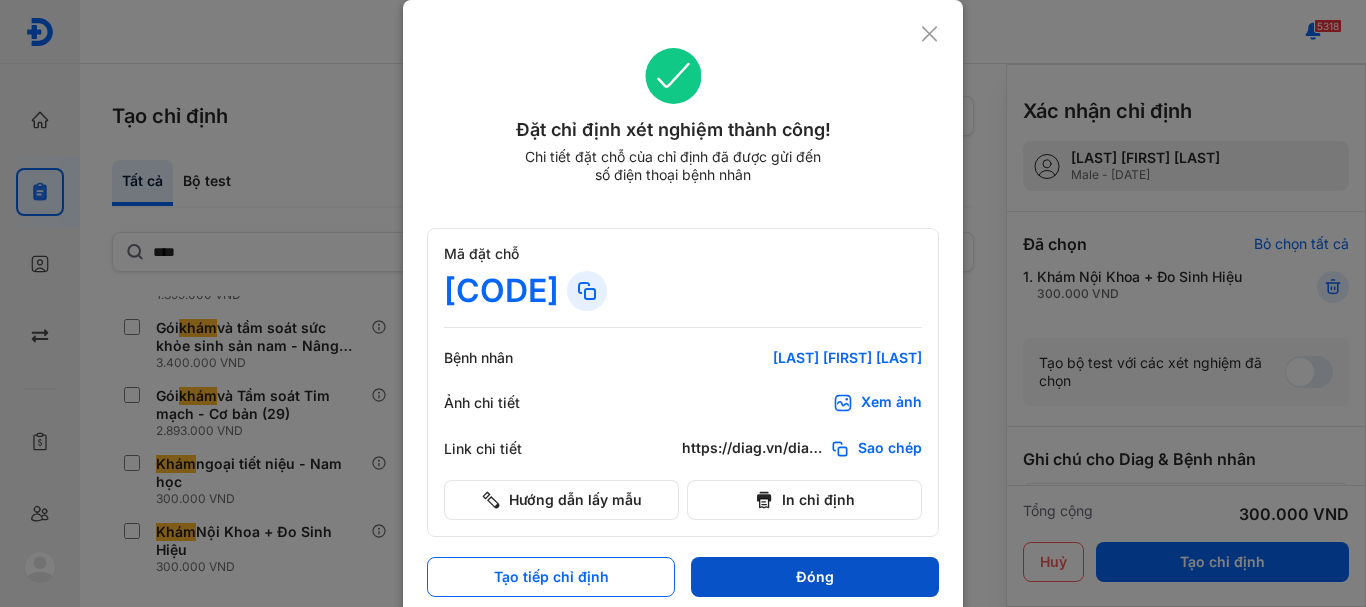 click on "Đóng" at bounding box center [815, 577] 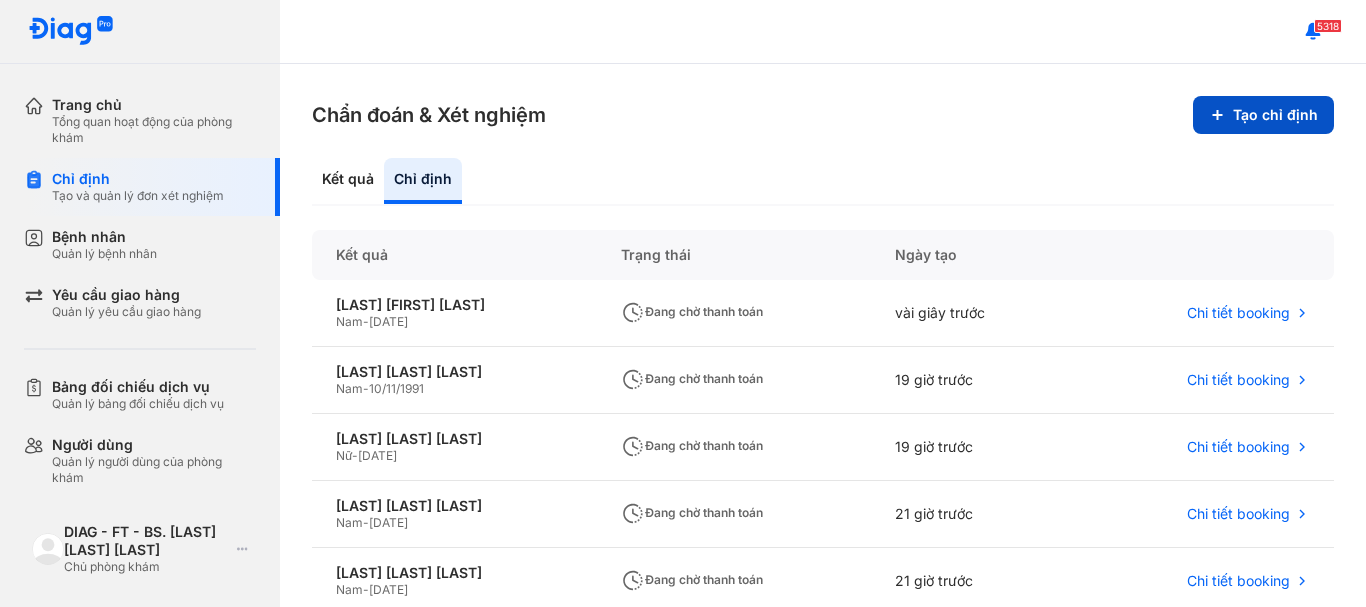 click on "Tạo chỉ định" at bounding box center (1263, 115) 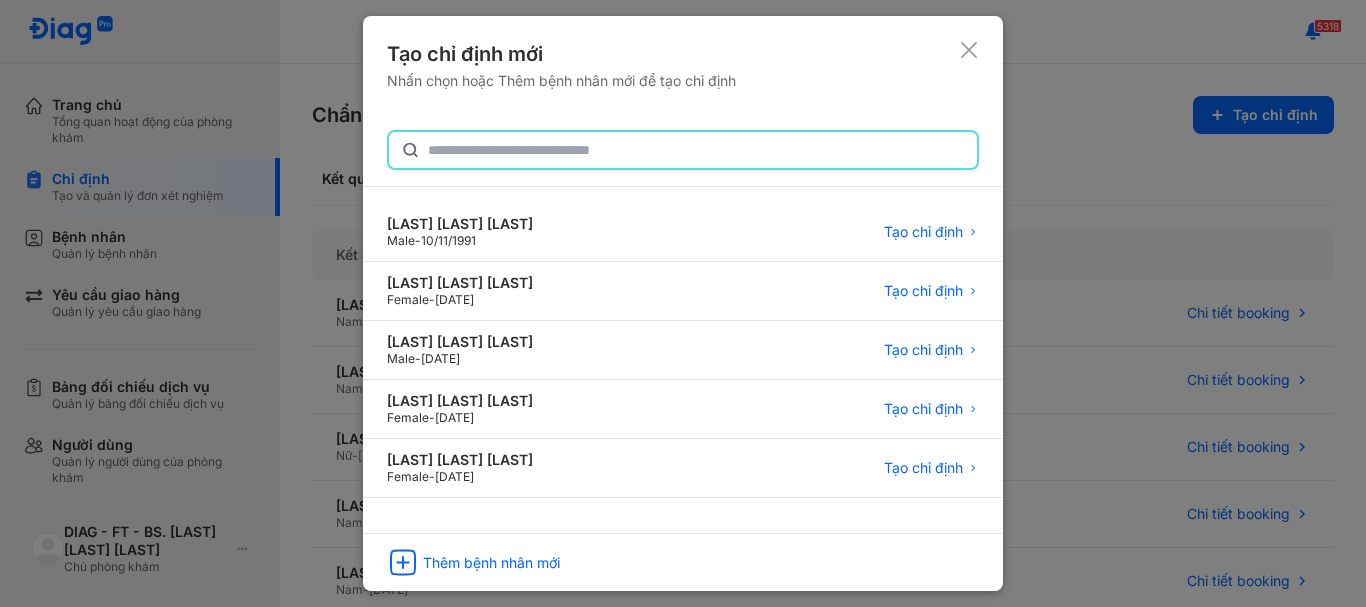 click 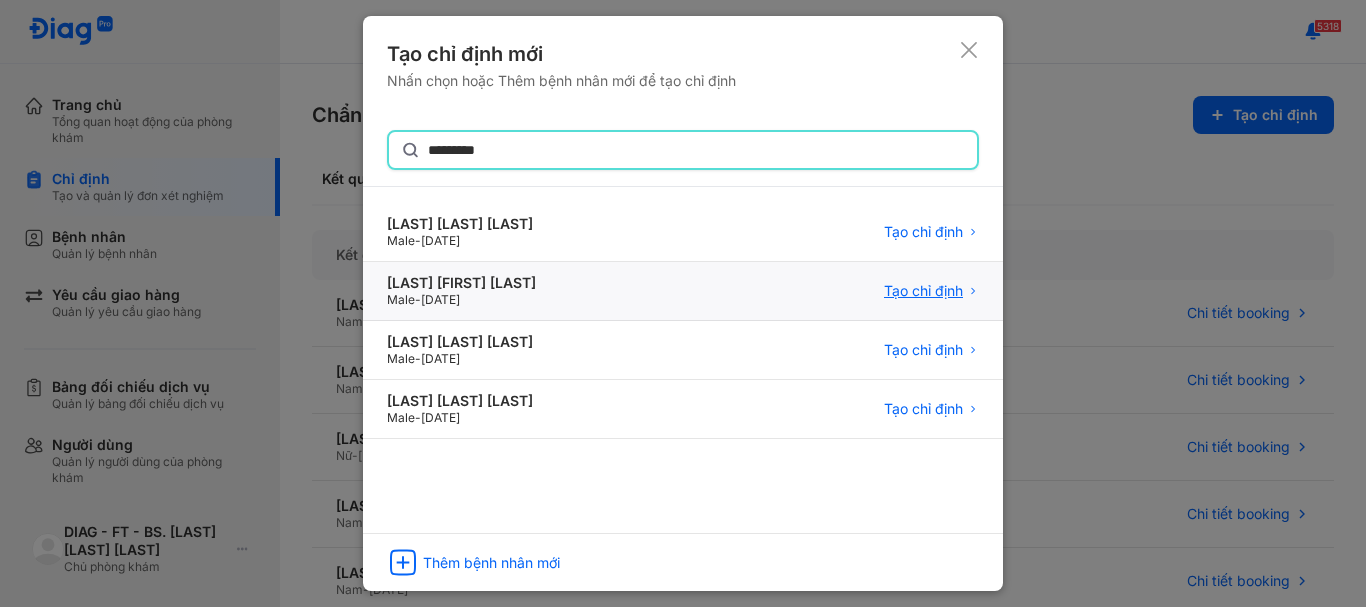 type on "*********" 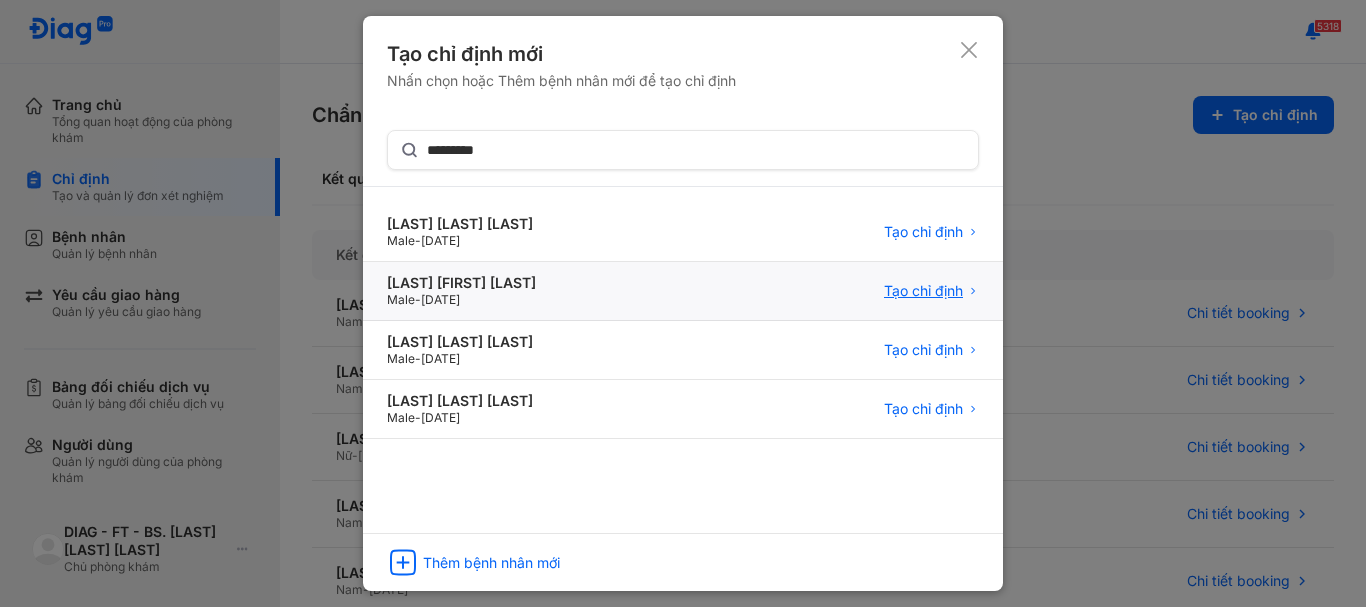 click on "Tạo chỉ định" at bounding box center [923, 291] 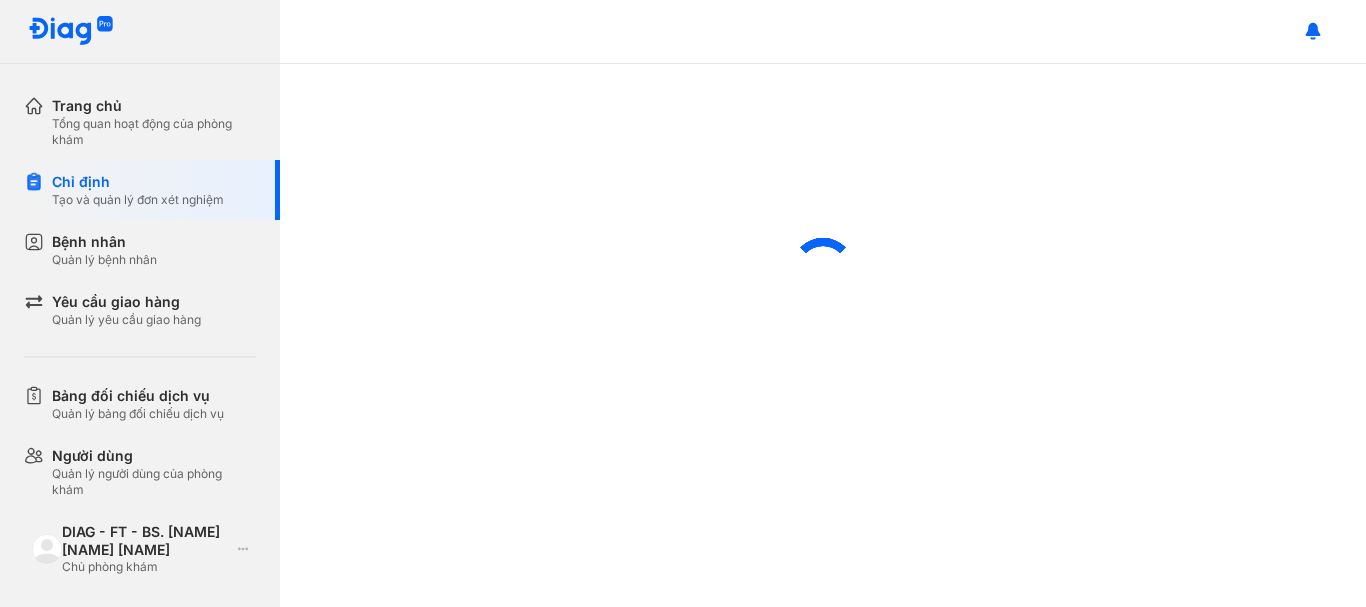 scroll, scrollTop: 0, scrollLeft: 0, axis: both 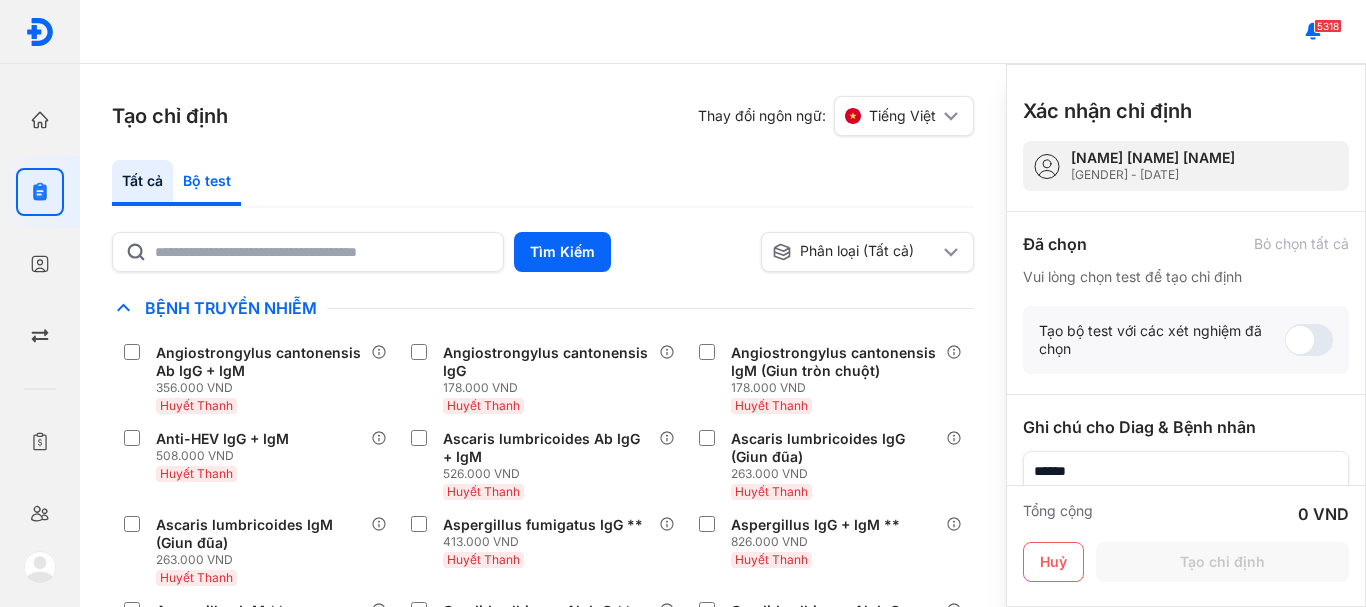 click on "Bộ test" 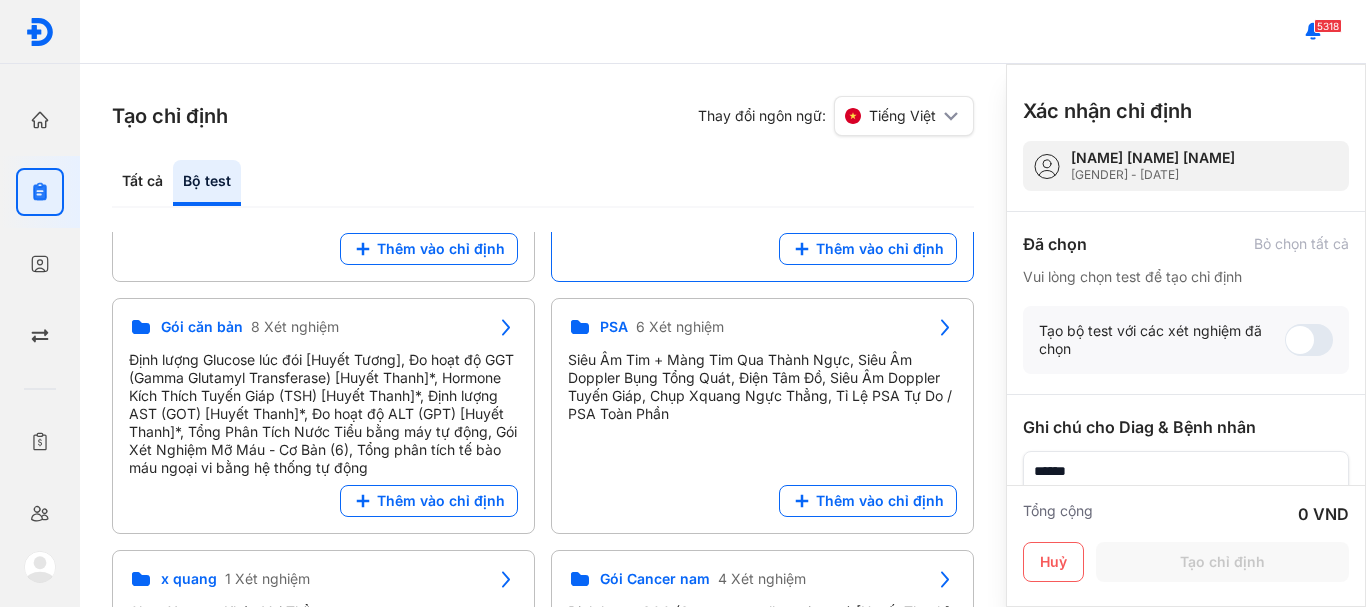 scroll, scrollTop: 300, scrollLeft: 0, axis: vertical 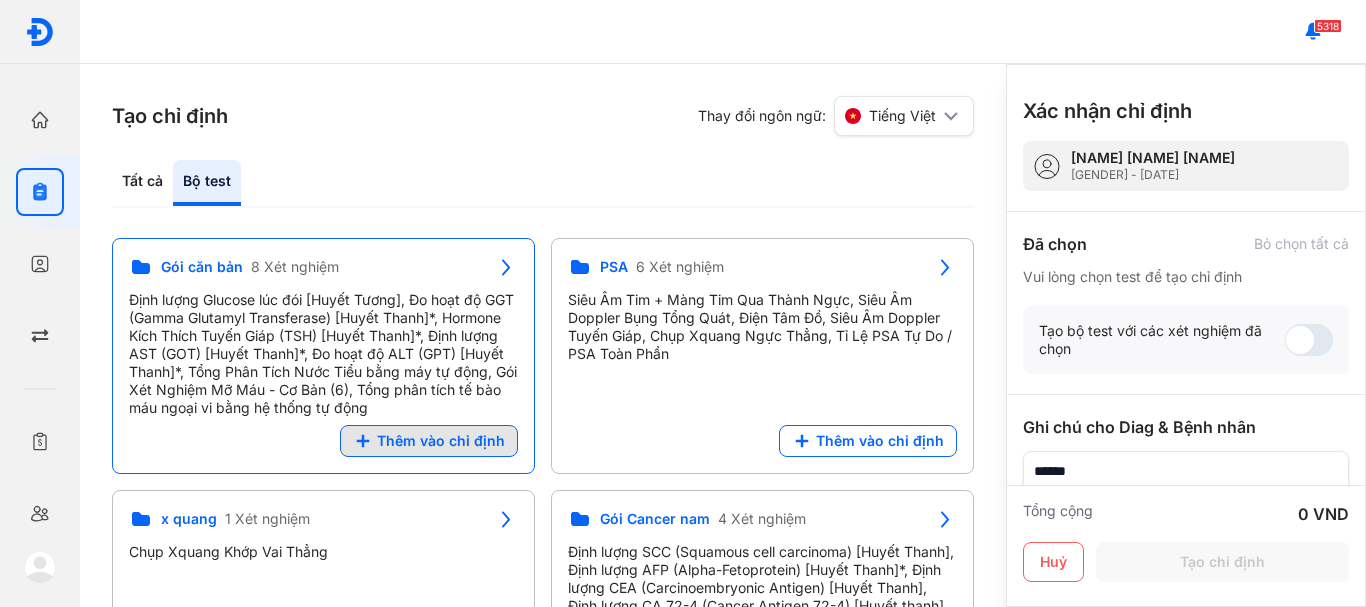 click on "Thêm vào chỉ định" 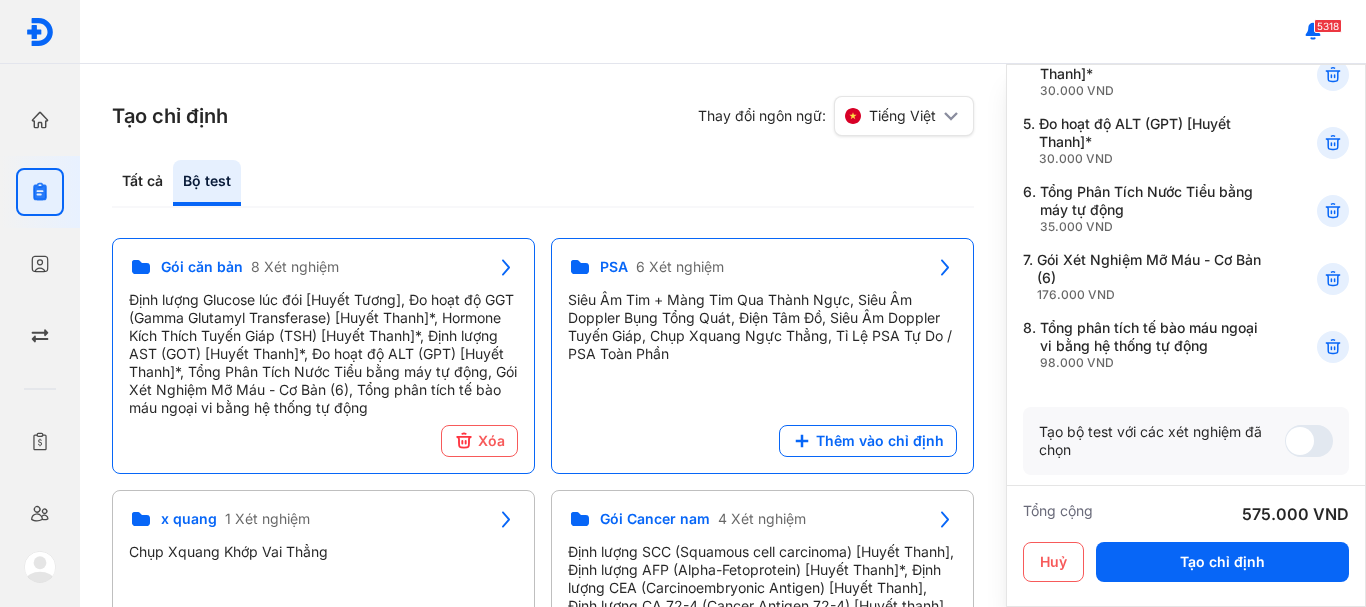 scroll, scrollTop: 400, scrollLeft: 0, axis: vertical 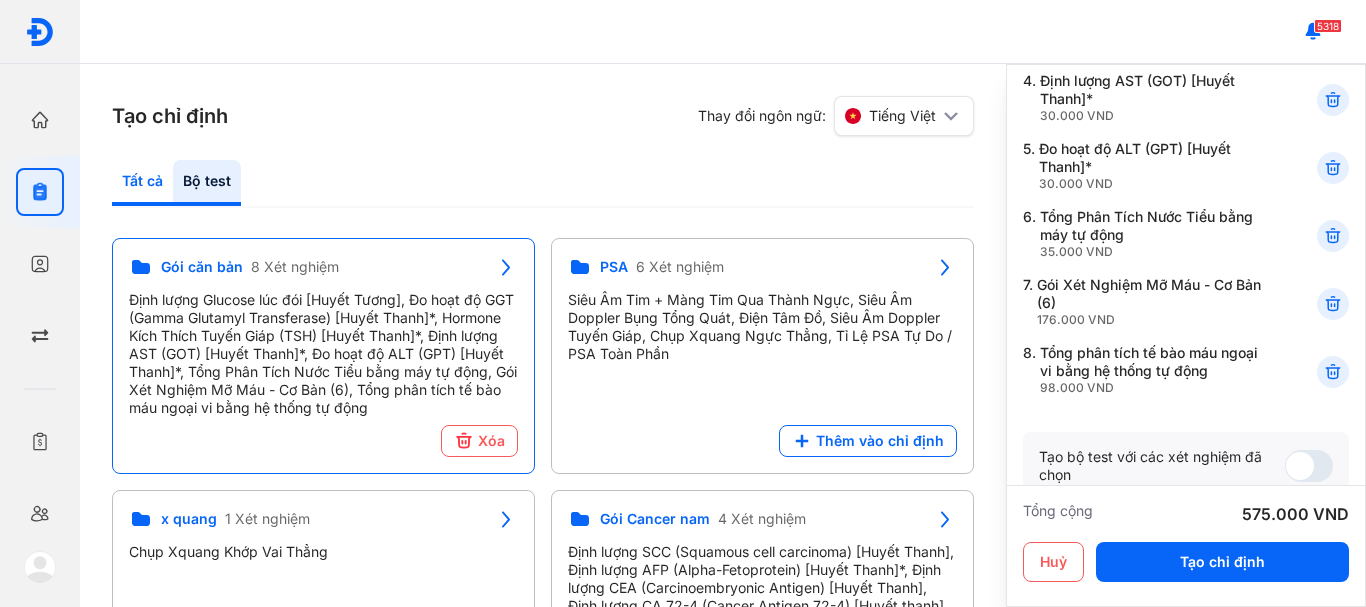 click on "Tất cả" 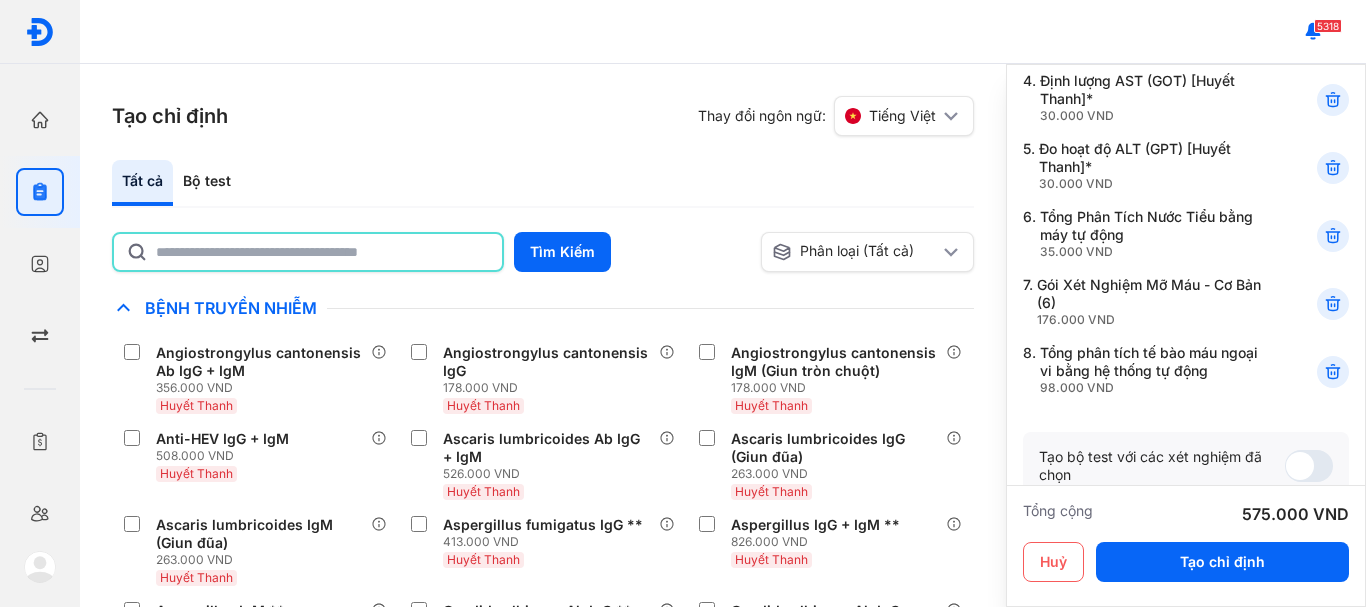 click 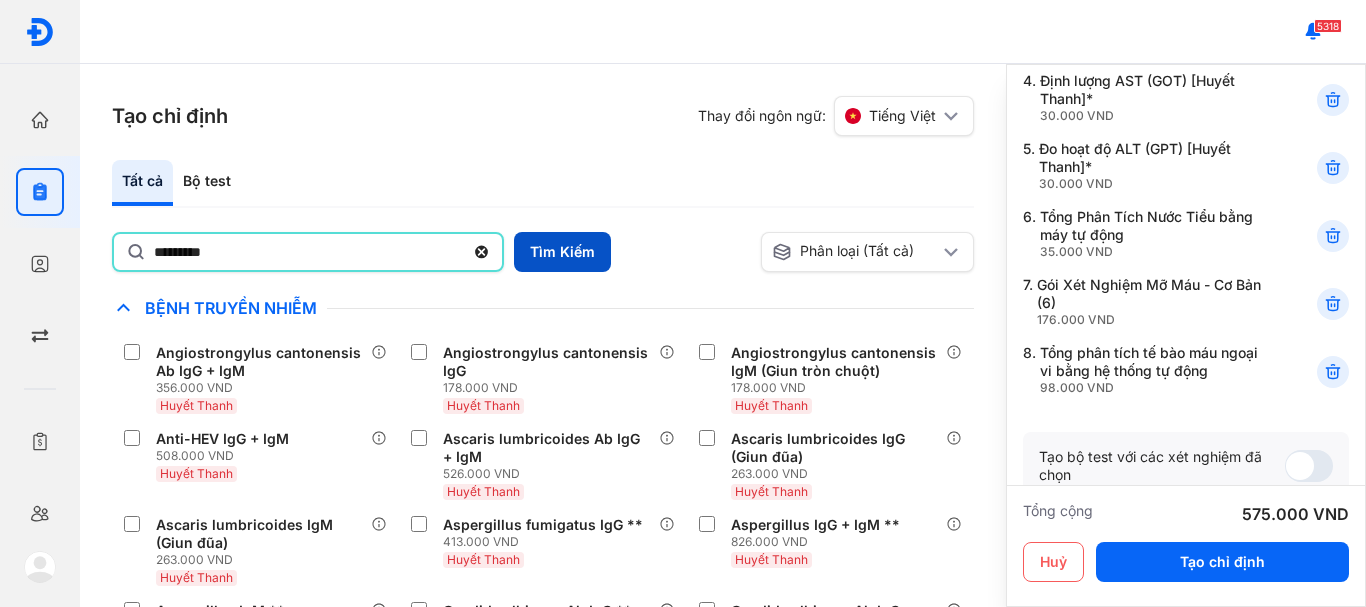 type on "*********" 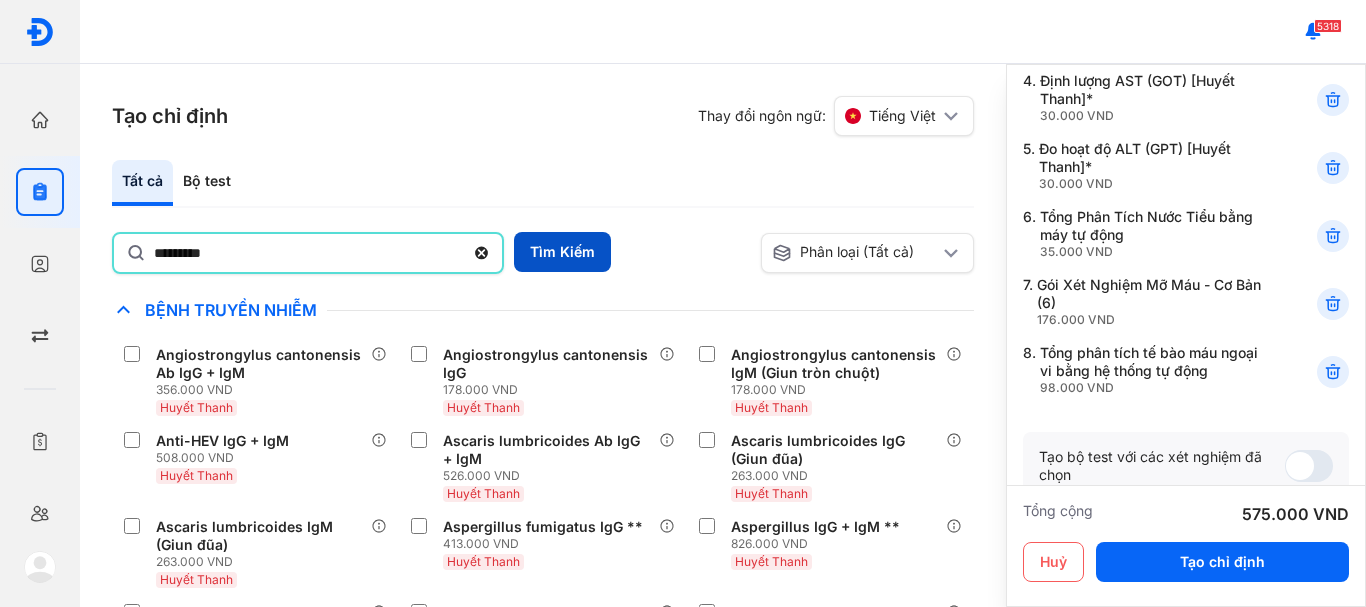 click on "Tìm Kiếm" at bounding box center [562, 252] 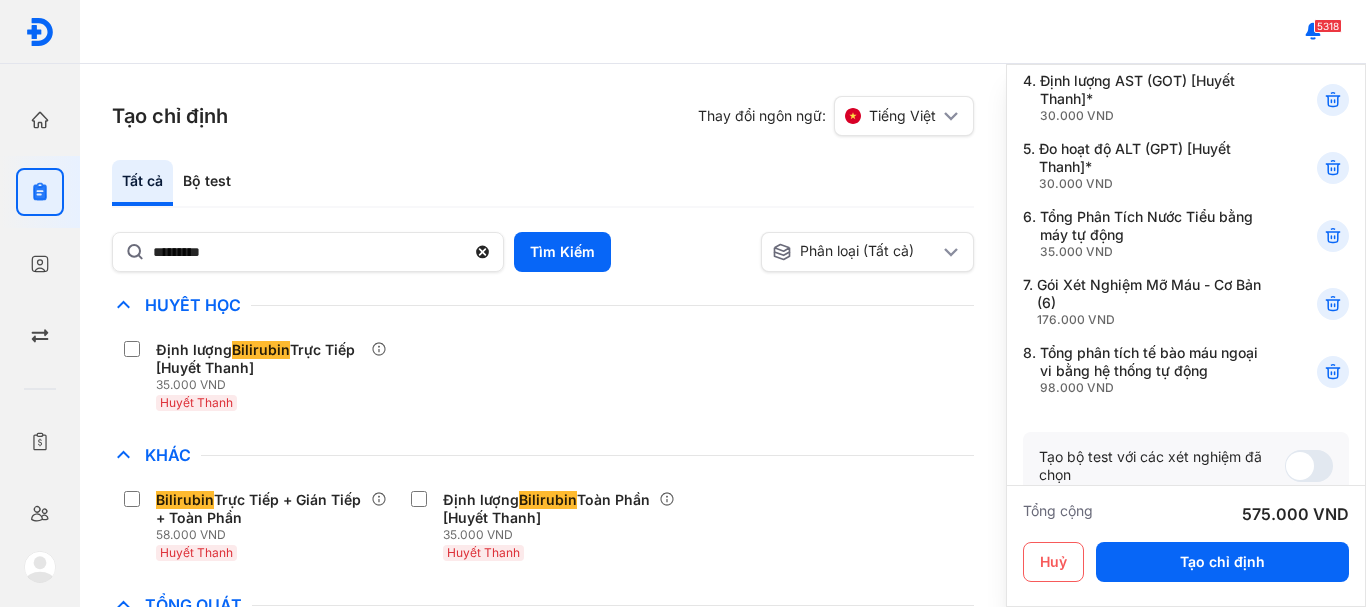 scroll, scrollTop: 200, scrollLeft: 0, axis: vertical 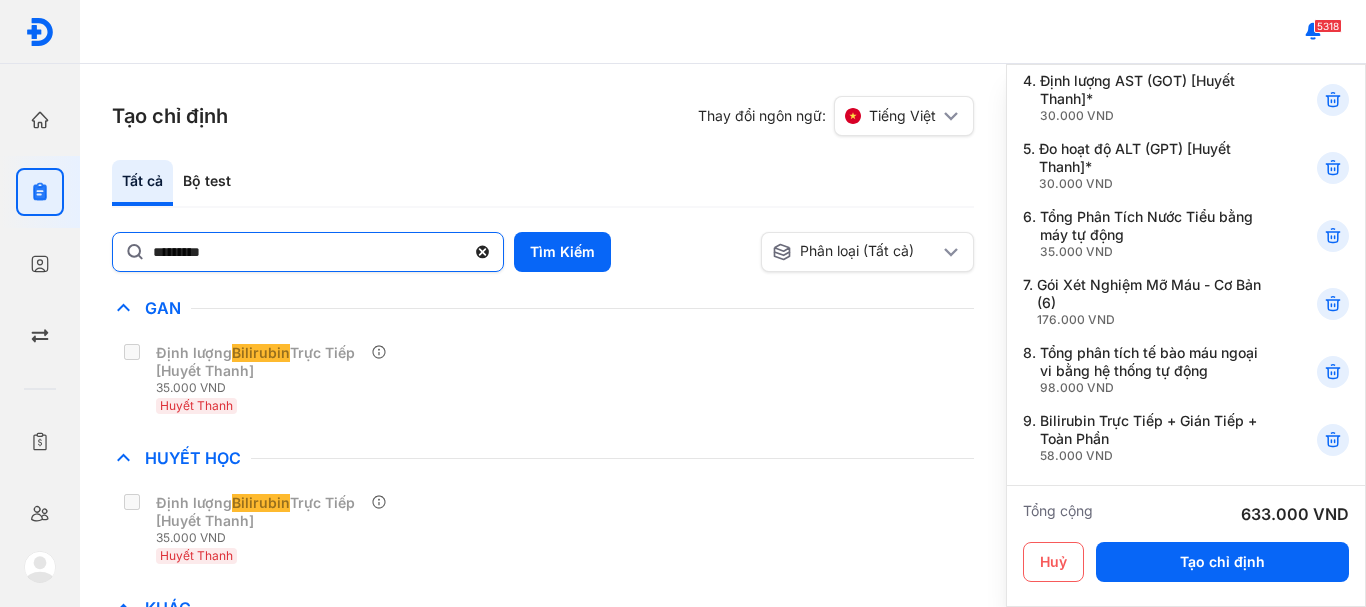 click 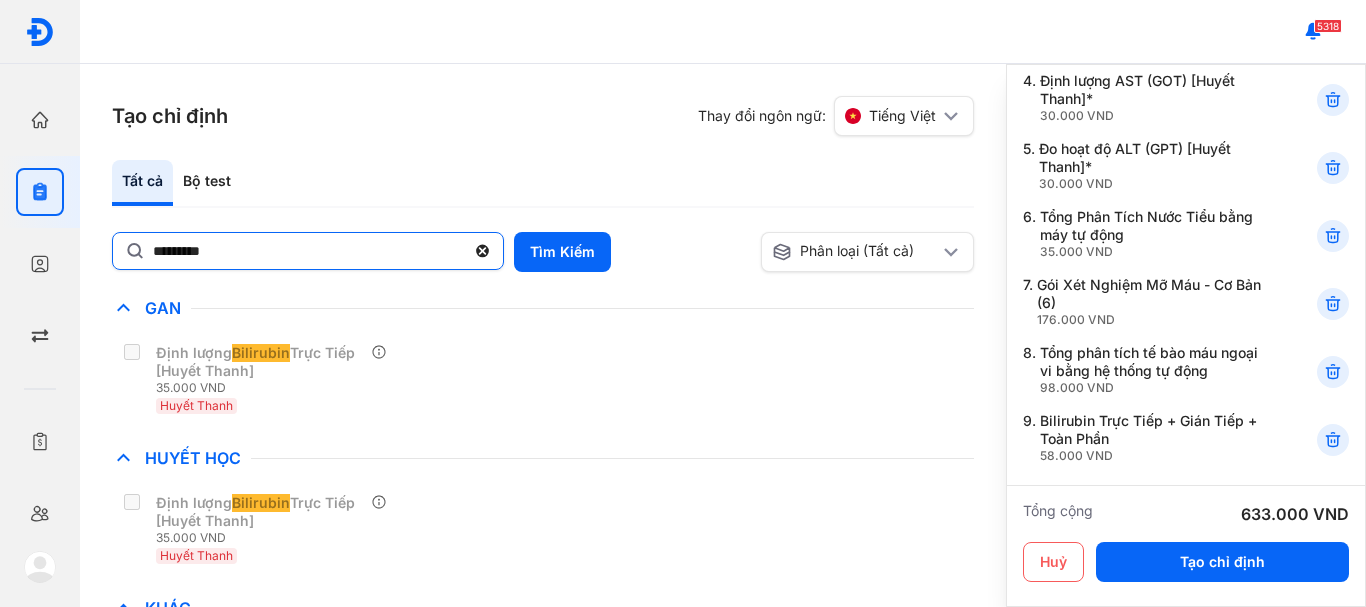 click on "*********" 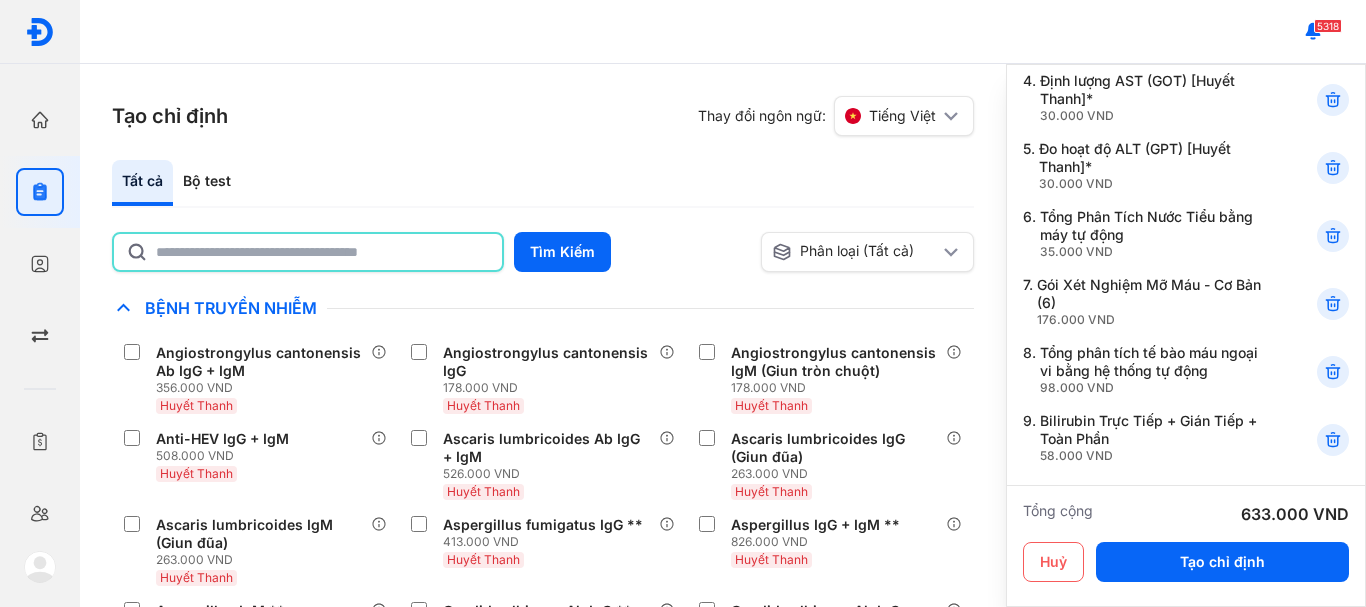 click 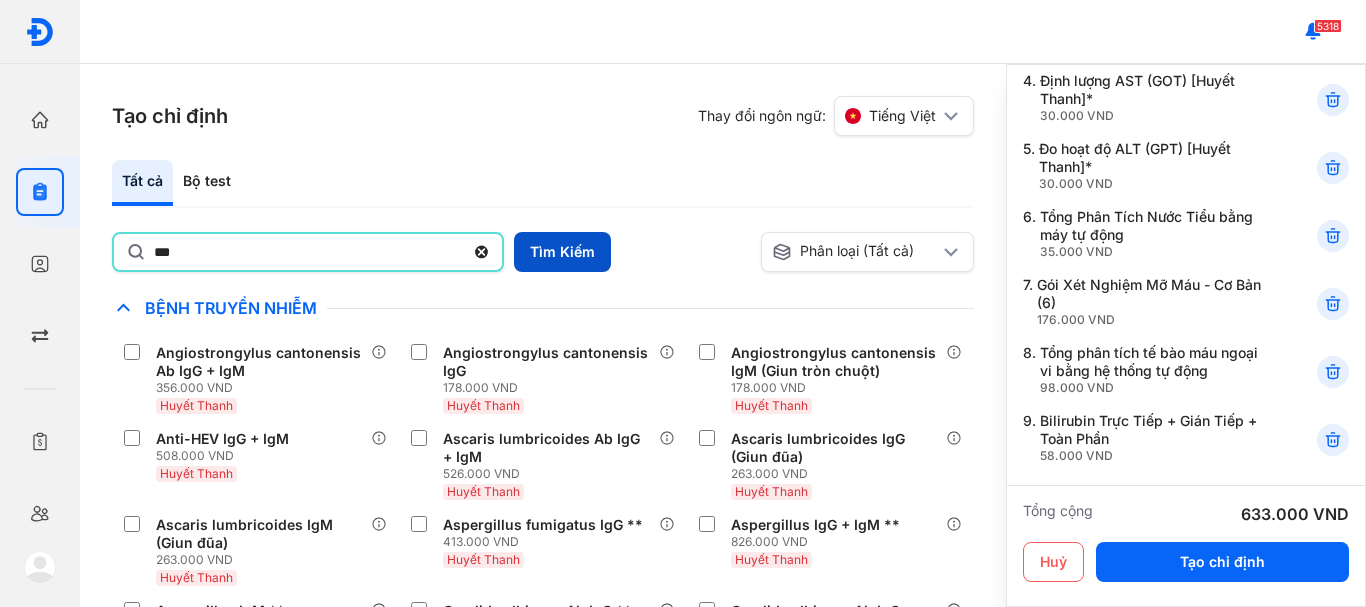 type on "***" 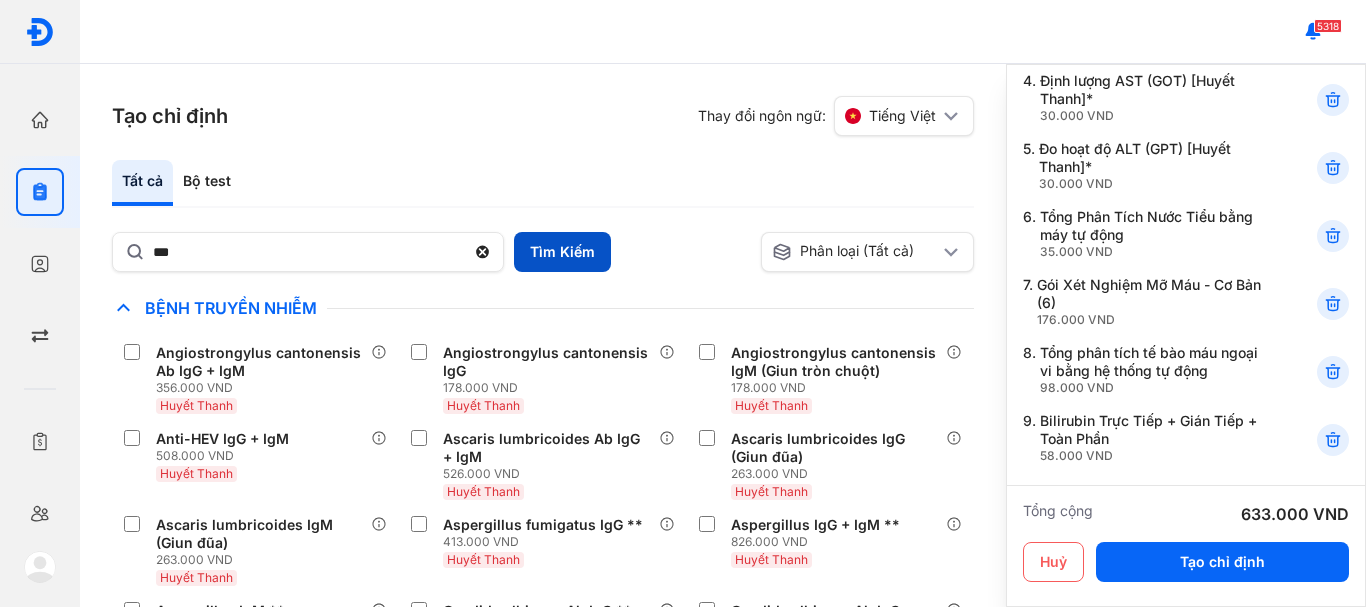 click on "Tìm Kiếm" at bounding box center [562, 252] 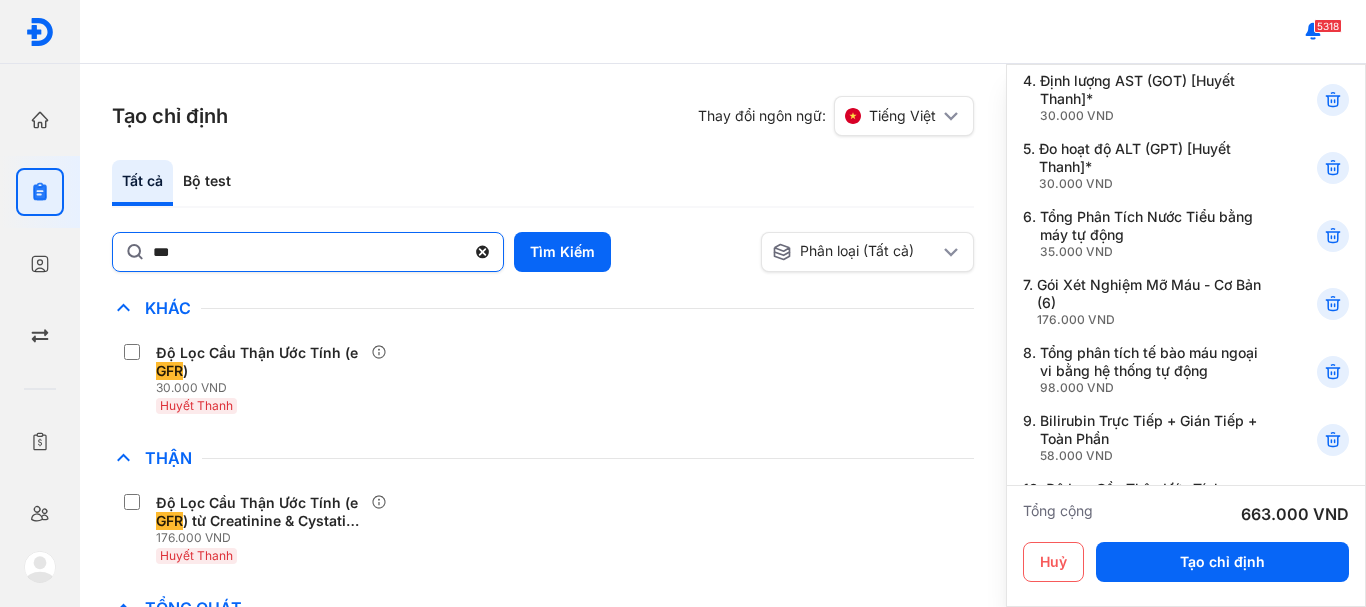 click 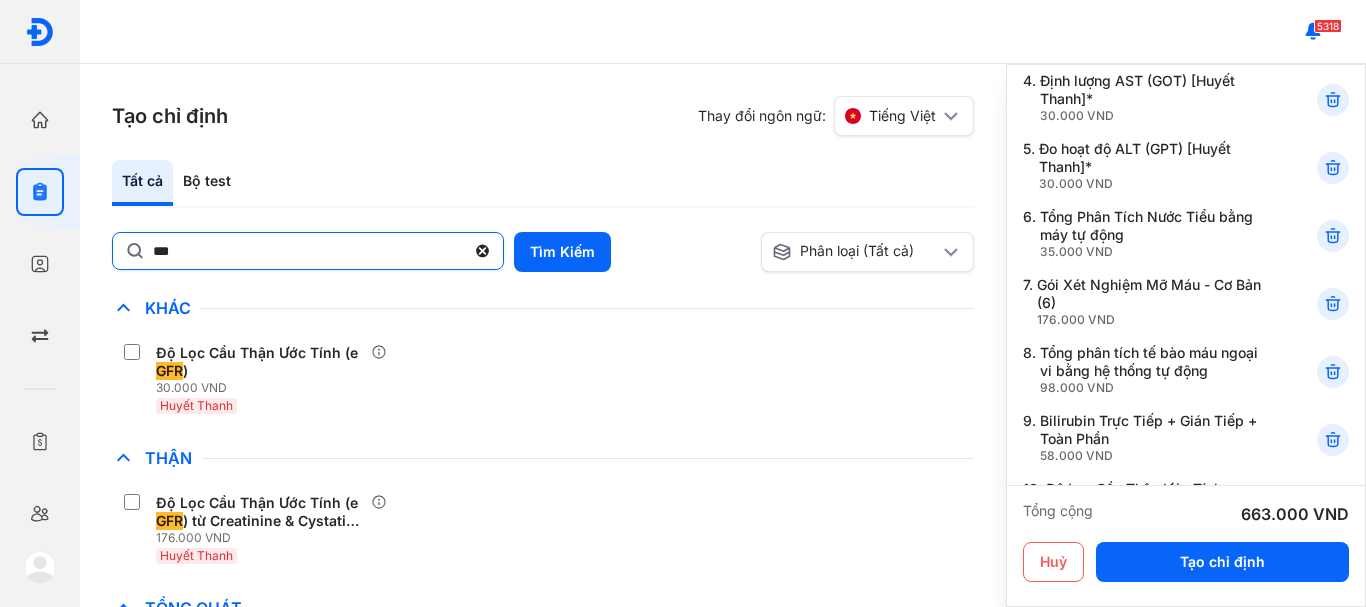 click on "***" 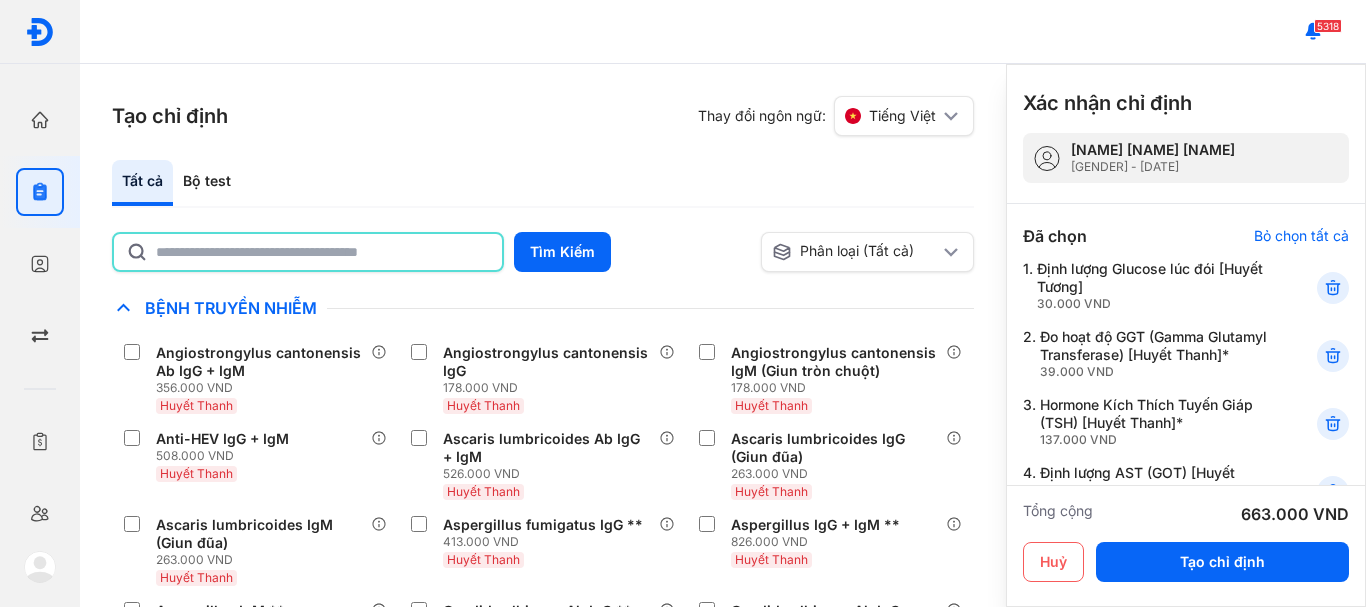 scroll, scrollTop: 0, scrollLeft: 0, axis: both 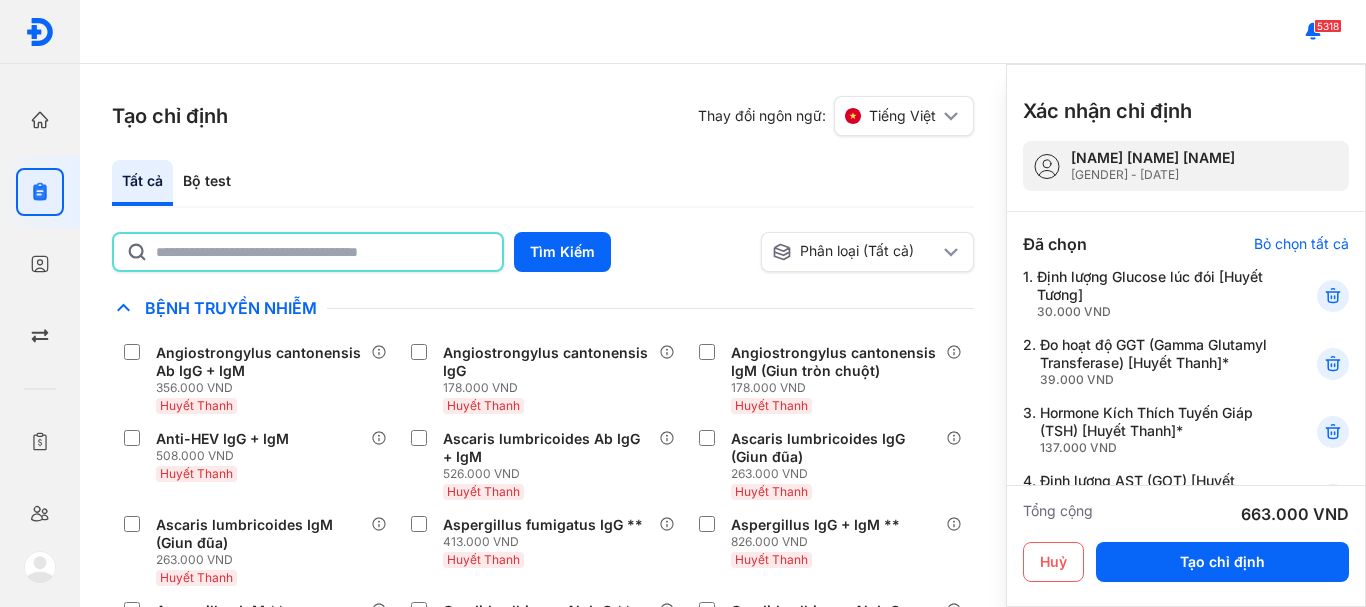click 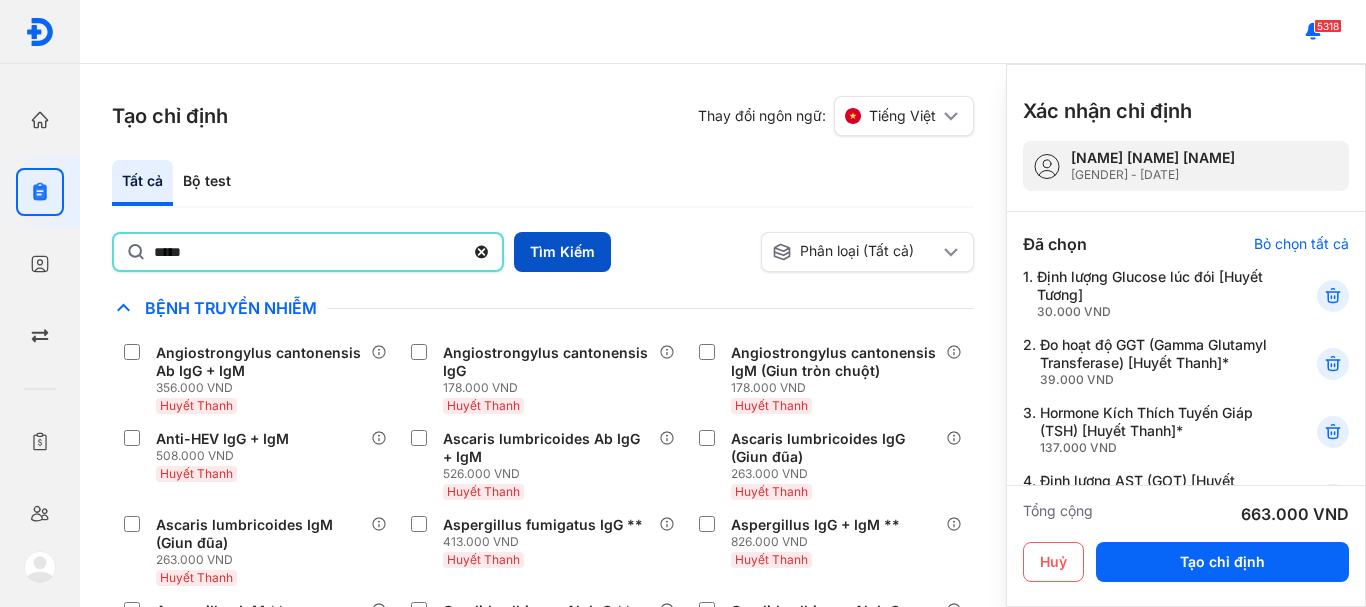 type on "*****" 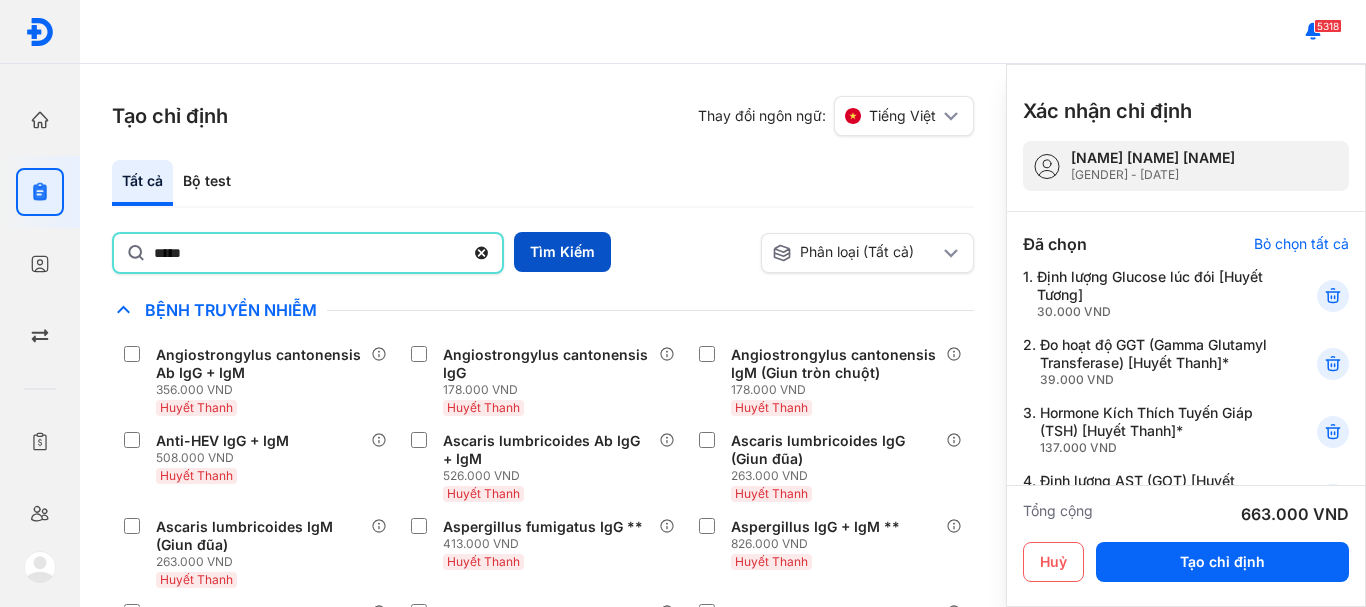 click on "Tìm Kiếm" at bounding box center (562, 252) 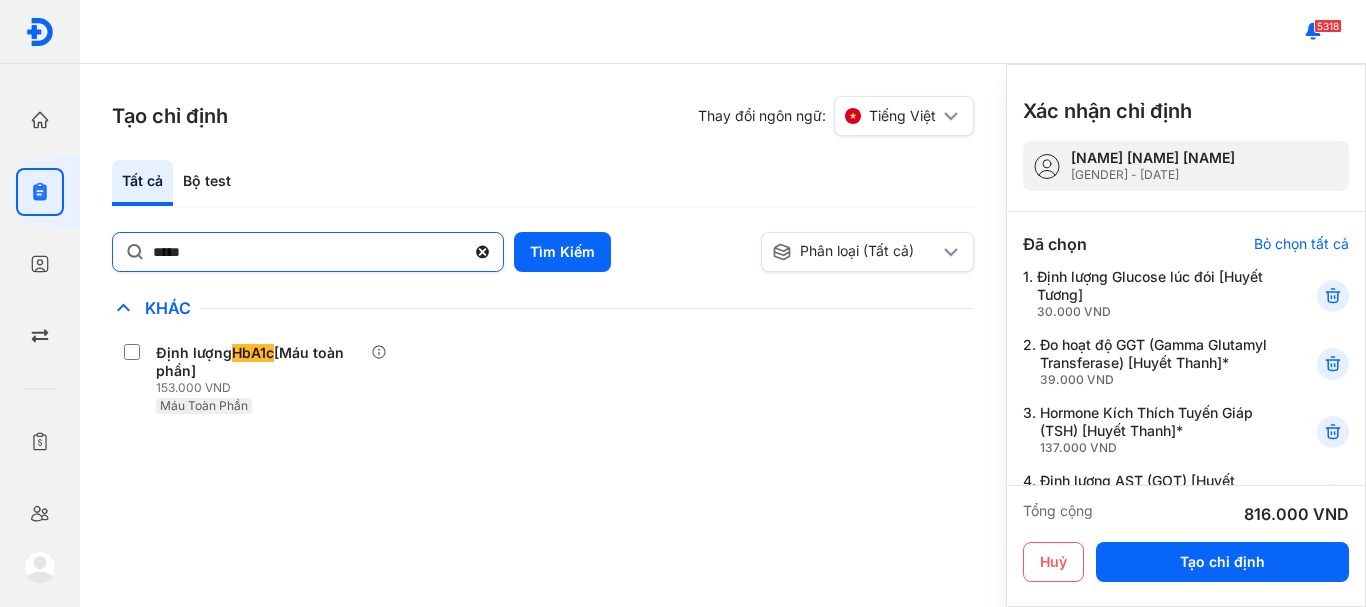 click 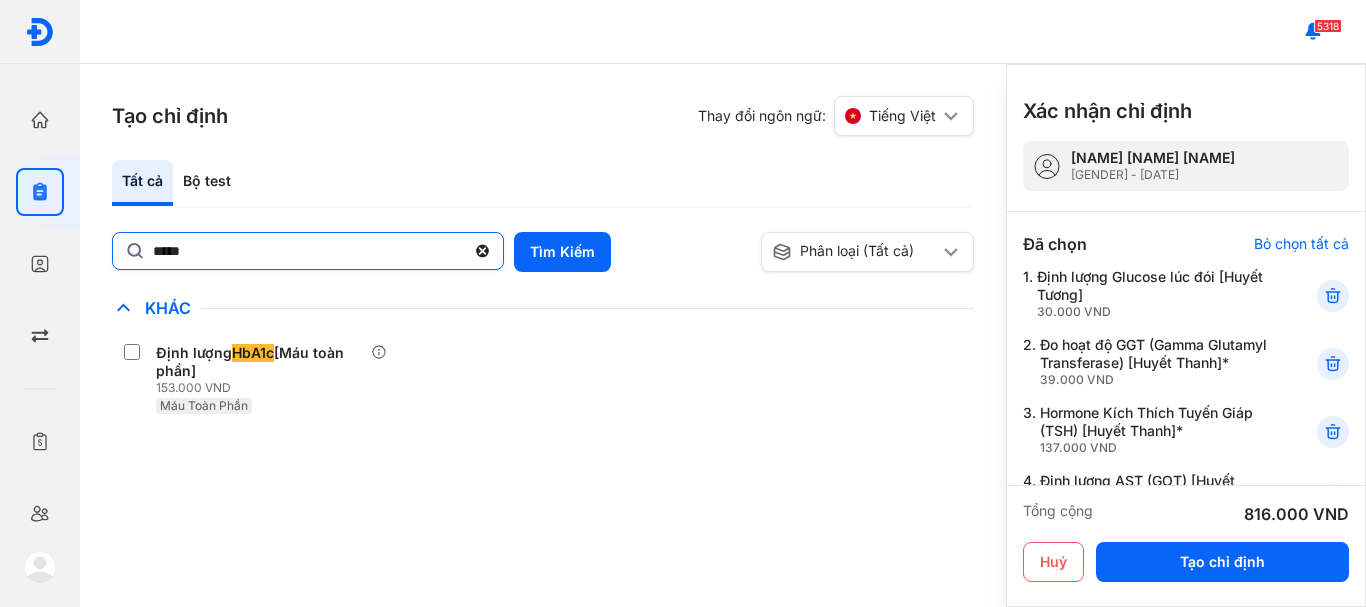 click on "*****" 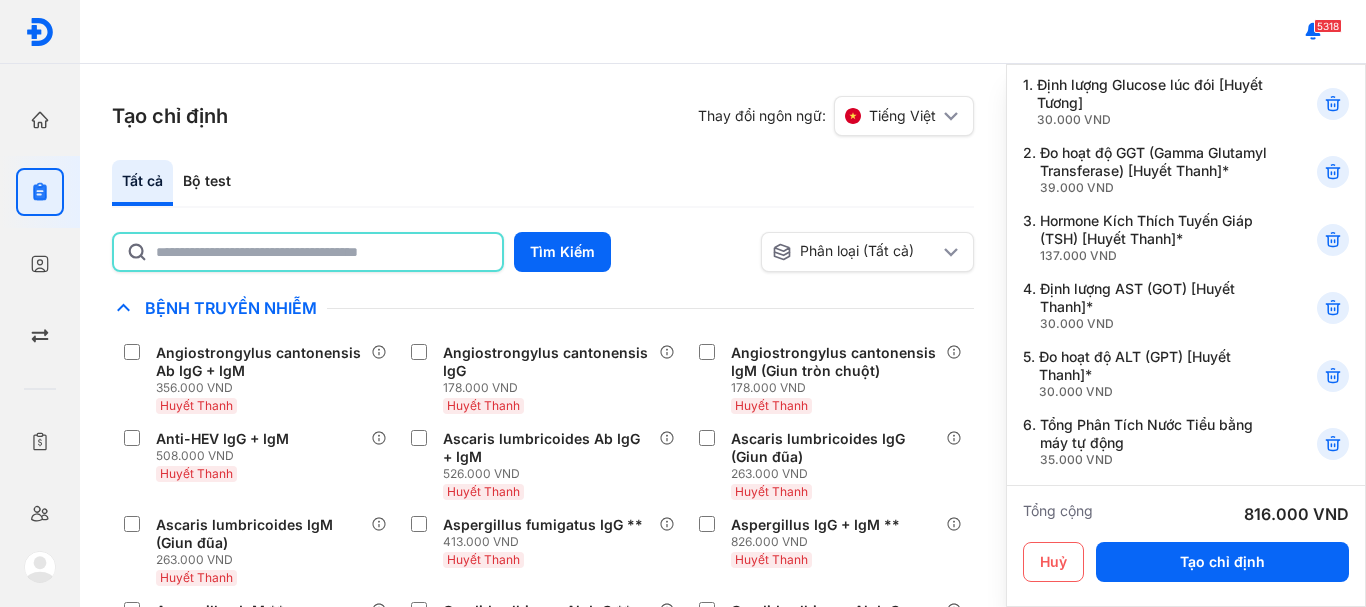 scroll, scrollTop: 200, scrollLeft: 0, axis: vertical 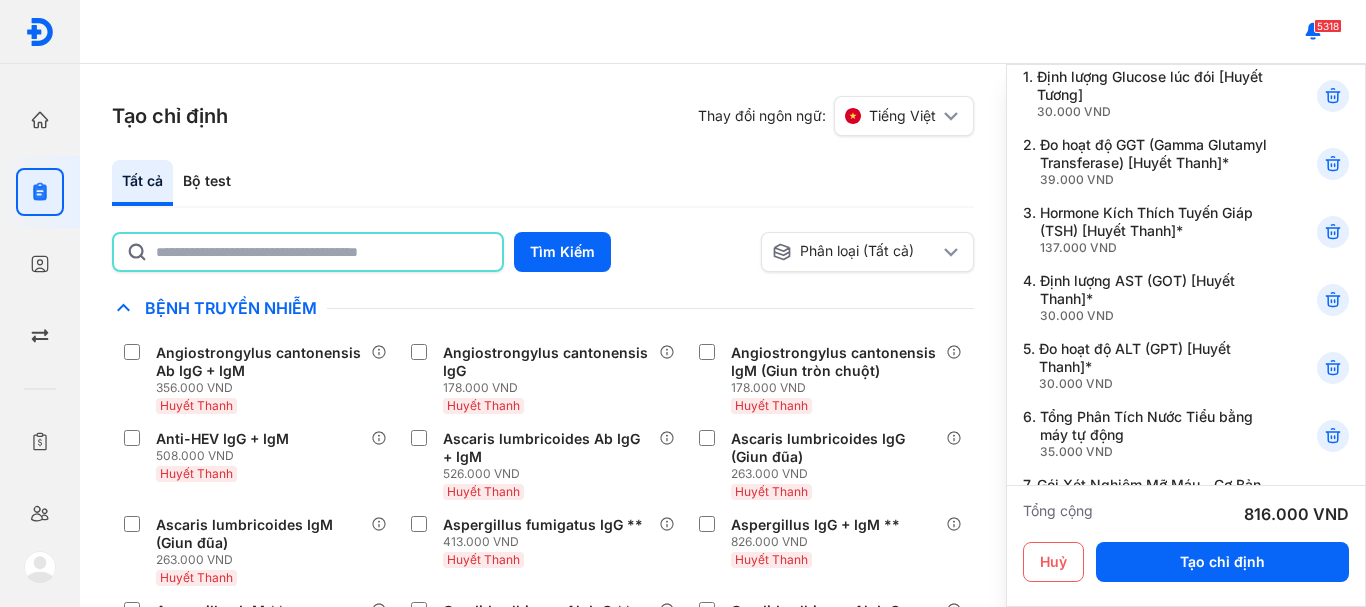 click 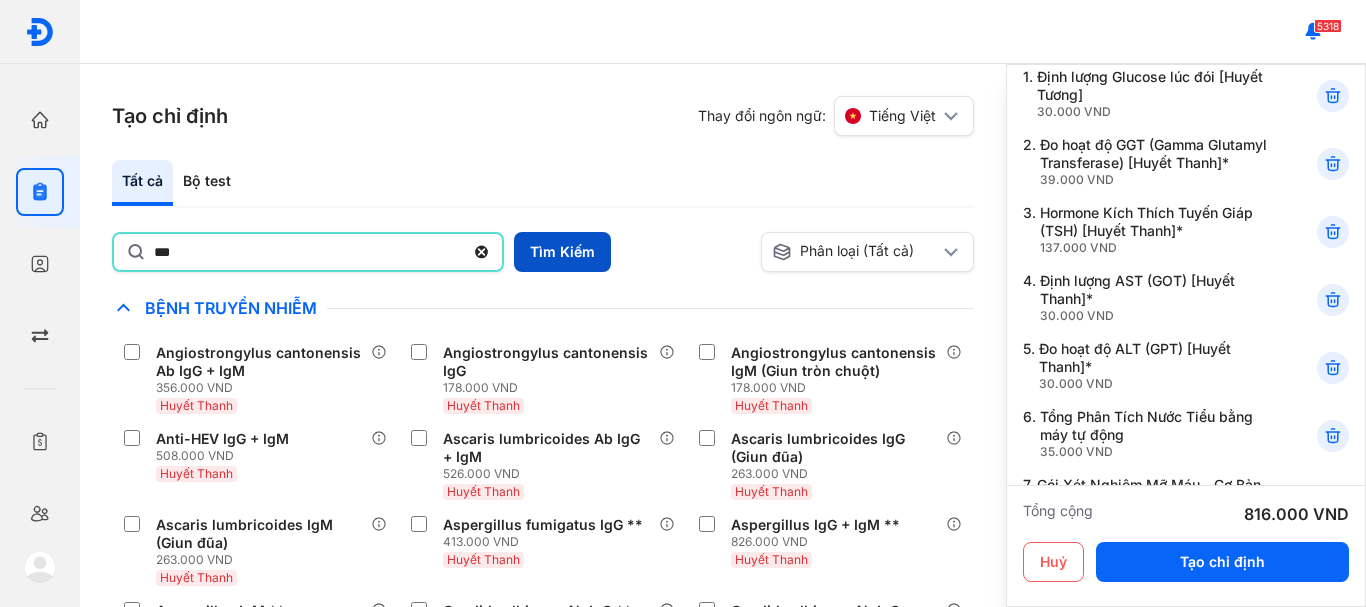 type on "***" 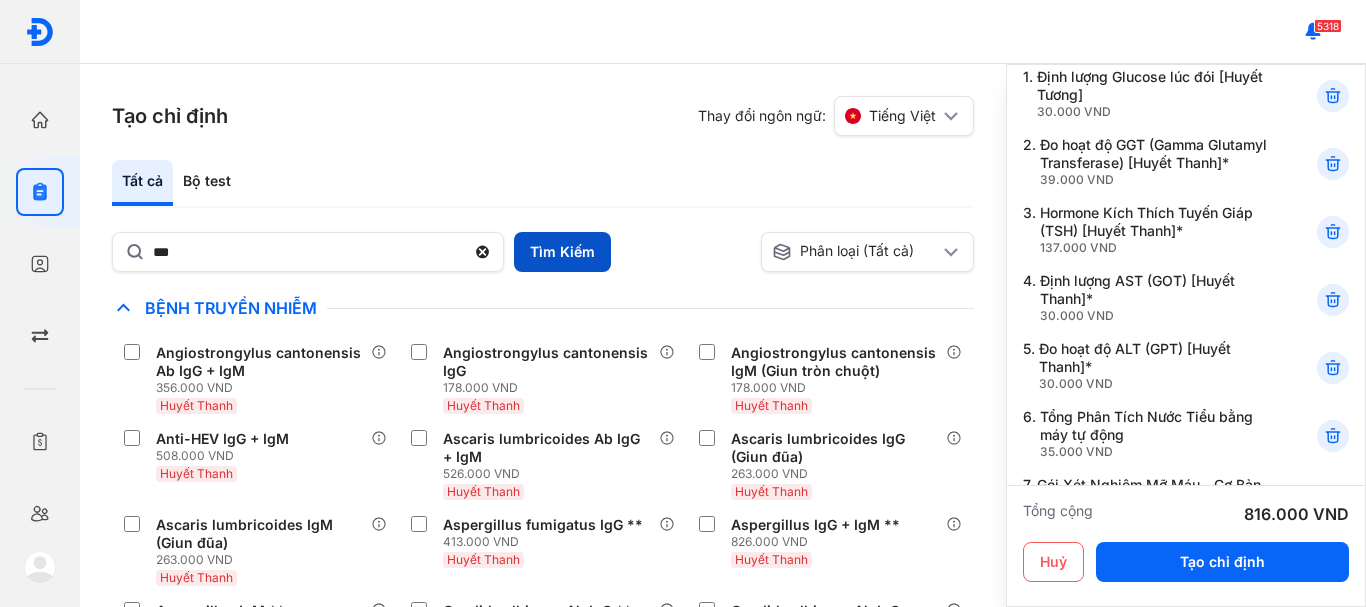 click on "Tìm Kiếm" at bounding box center (562, 252) 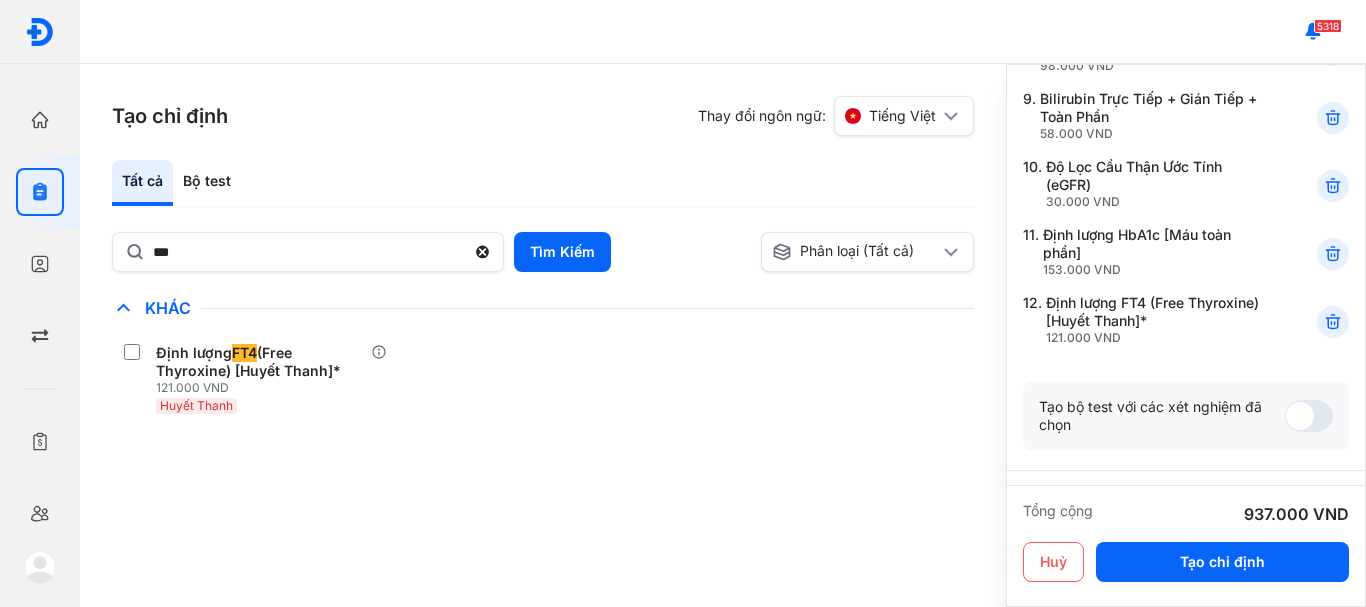 scroll, scrollTop: 600, scrollLeft: 0, axis: vertical 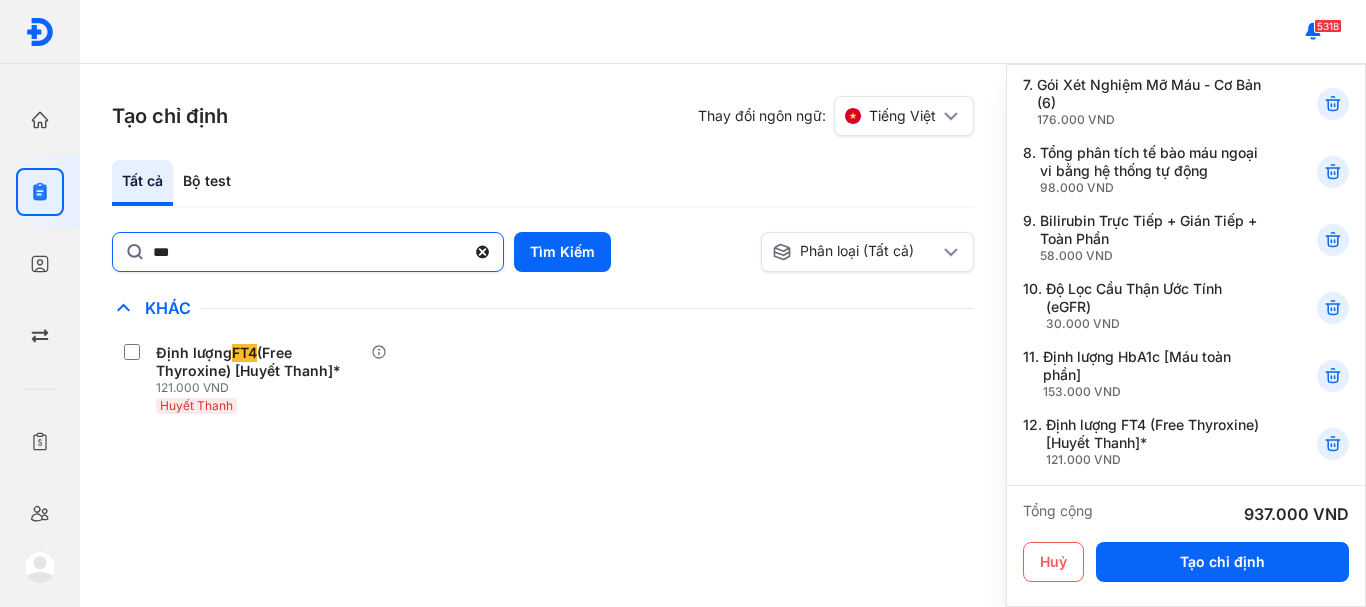 click 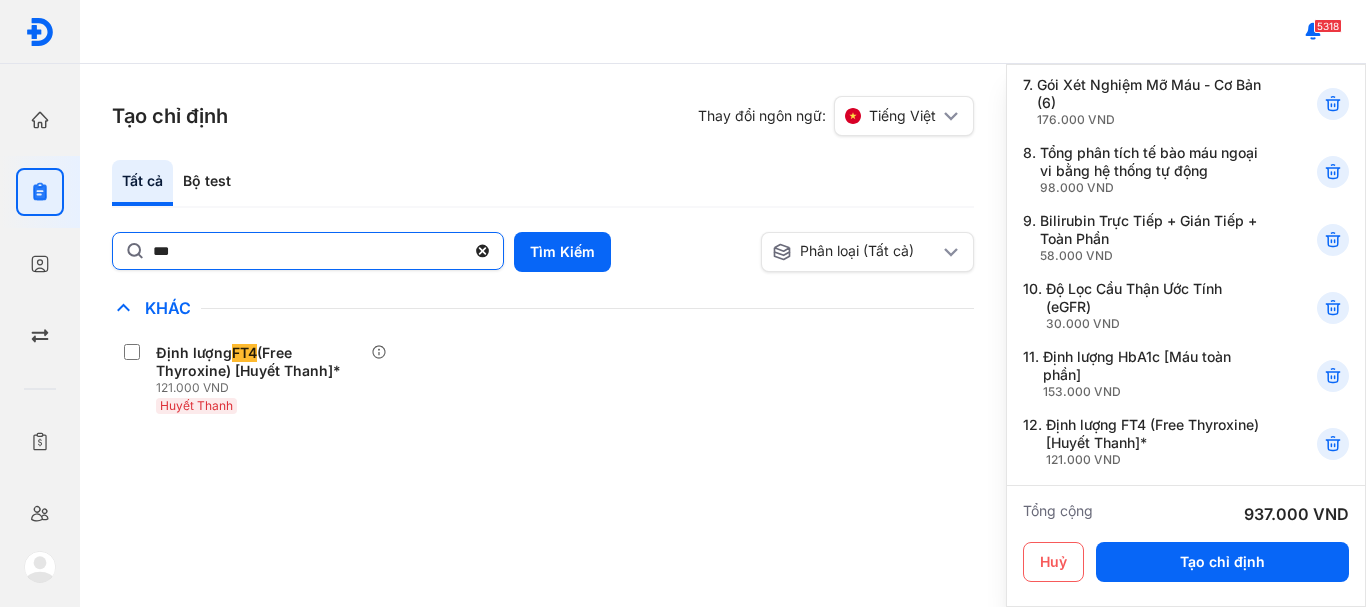 click on "***" 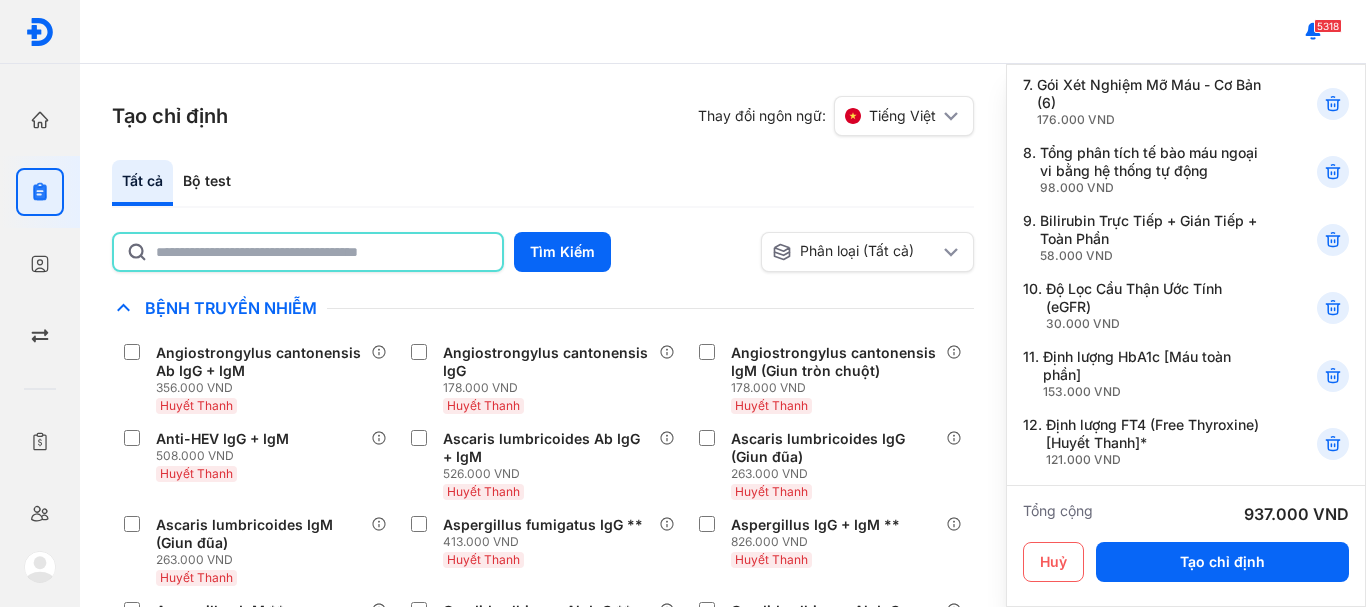 click 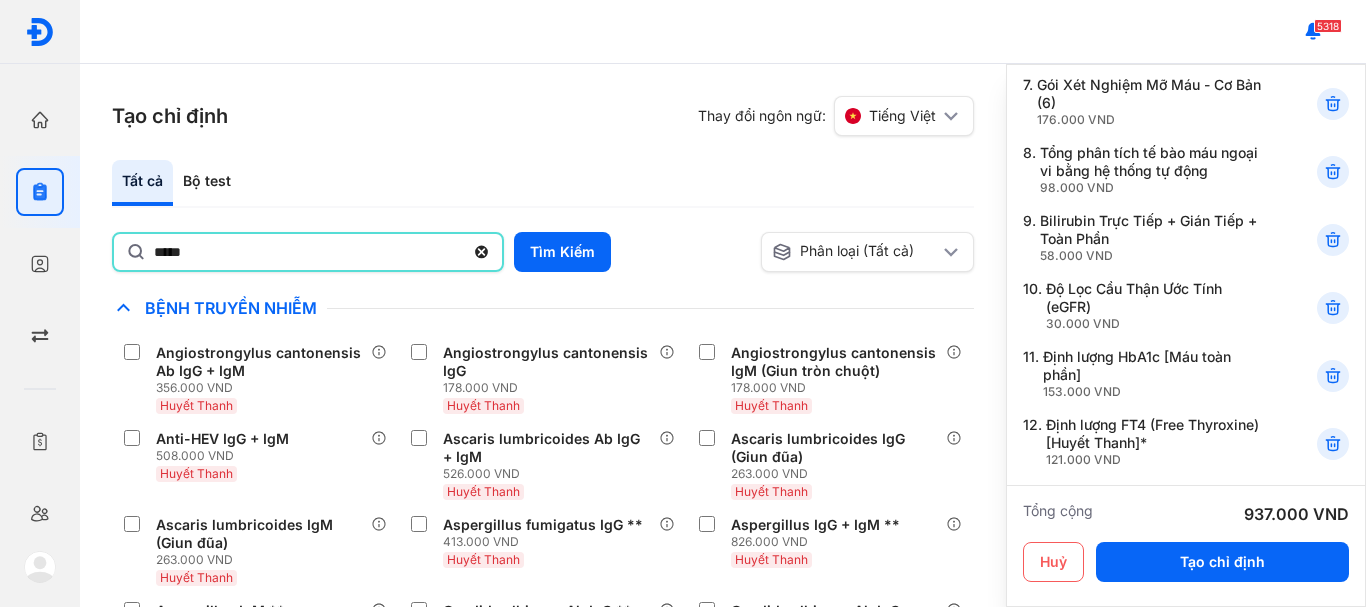 type on "*******" 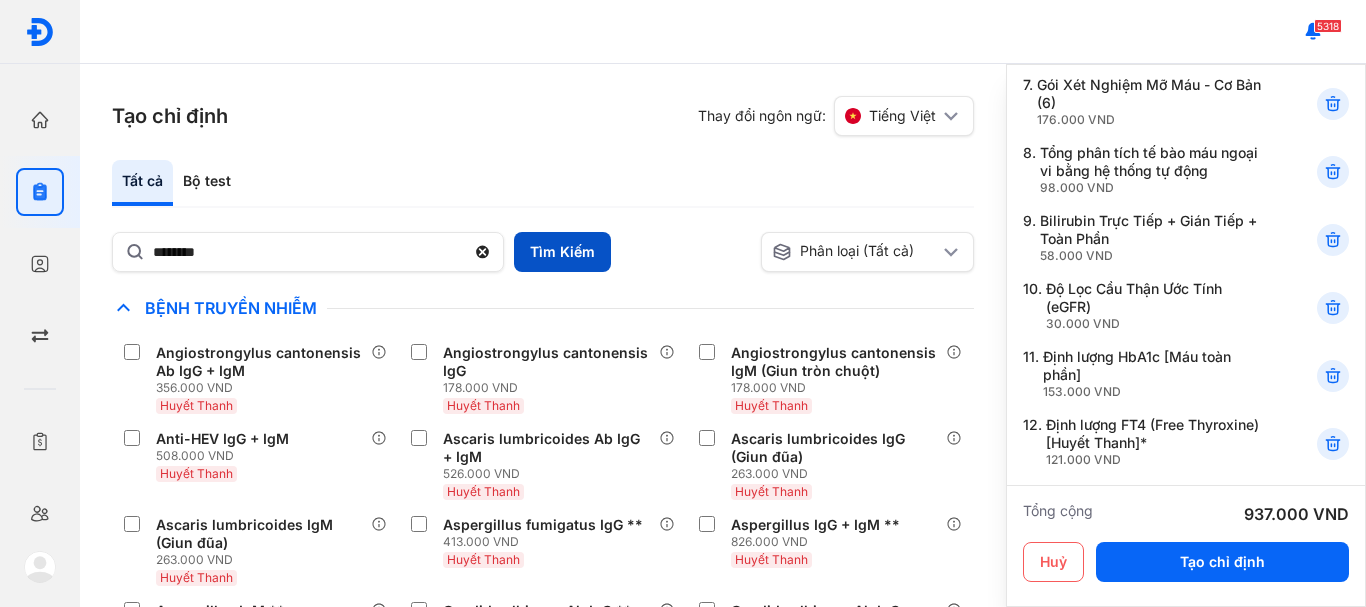 click on "Tìm Kiếm" at bounding box center (562, 252) 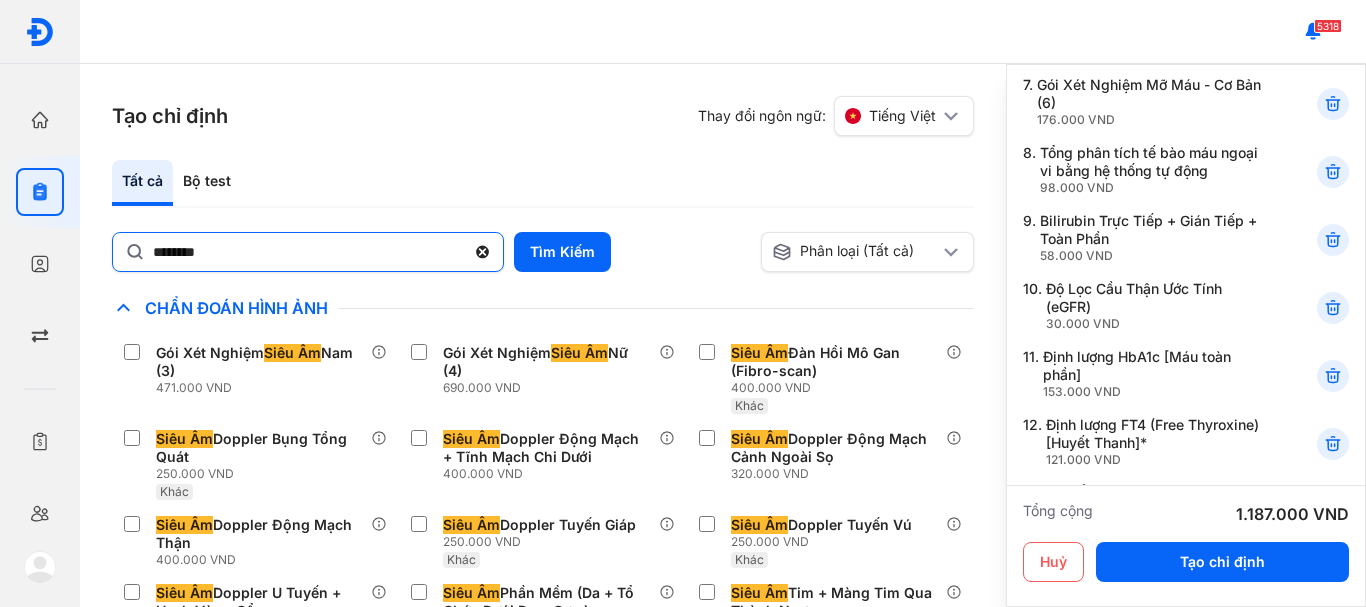 click 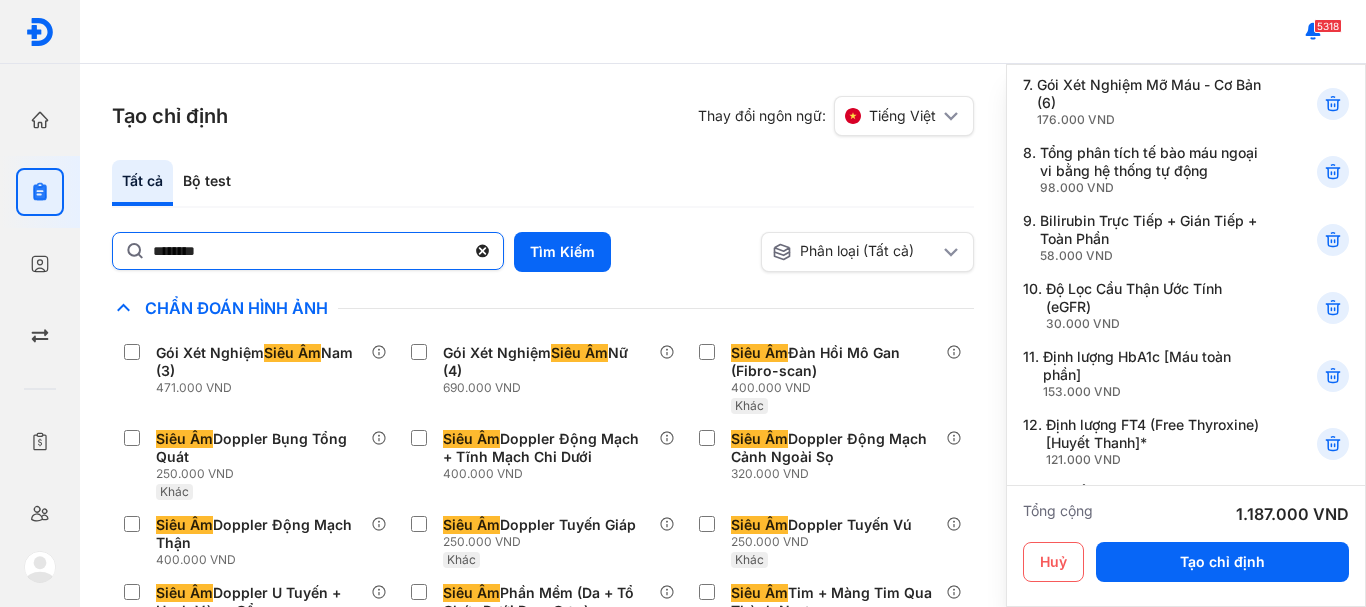 click on "*******" 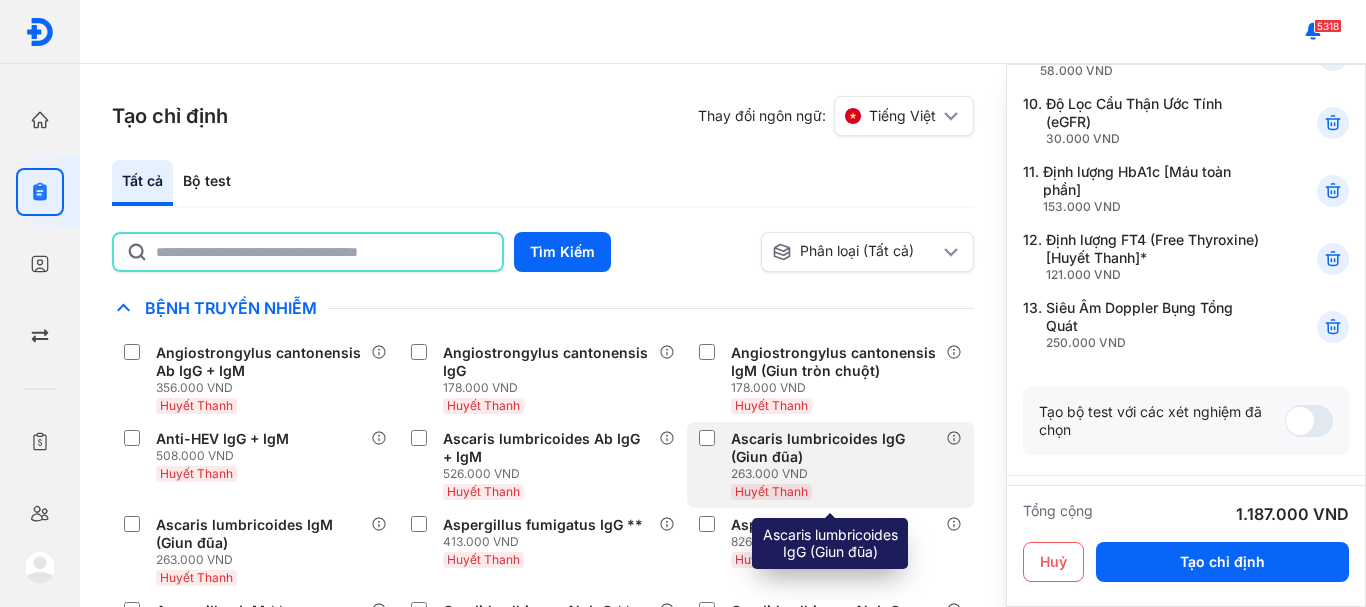 scroll, scrollTop: 800, scrollLeft: 0, axis: vertical 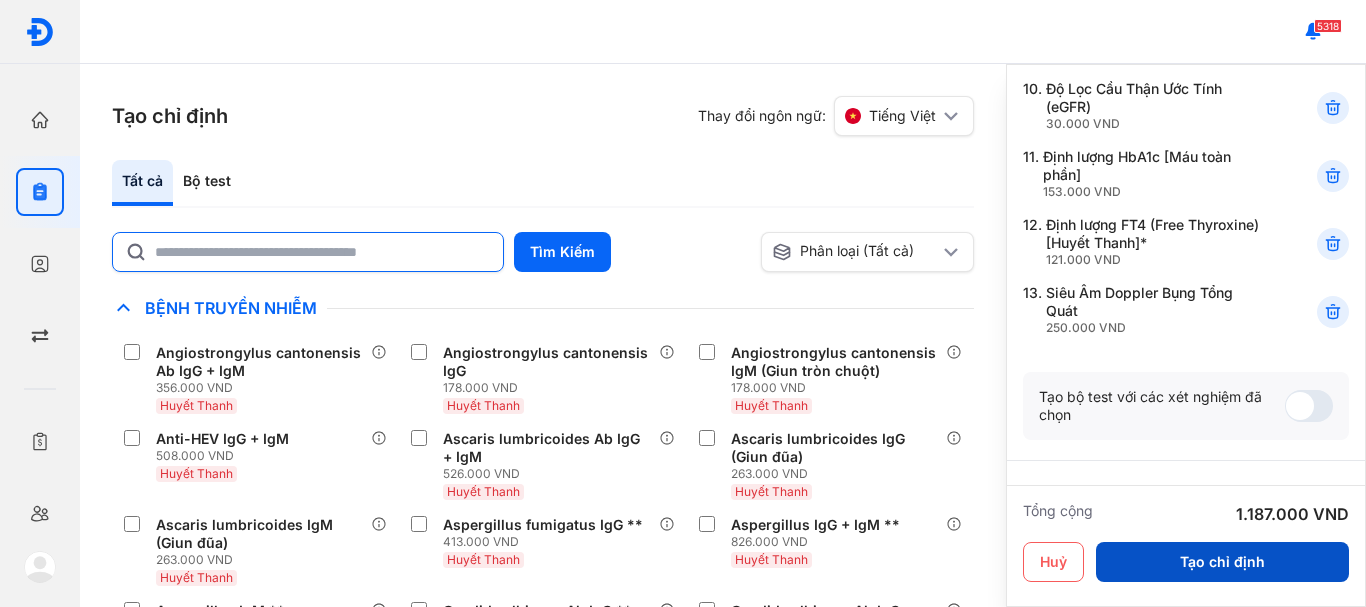 click on "Tạo chỉ định" at bounding box center (1222, 562) 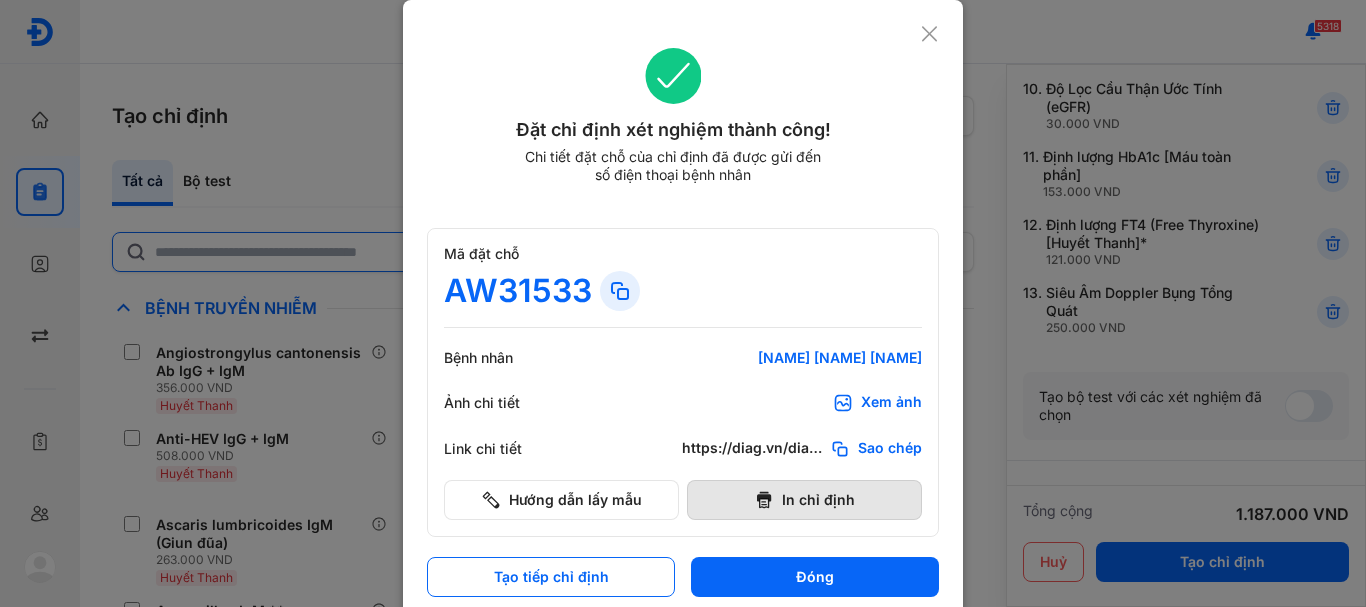 click 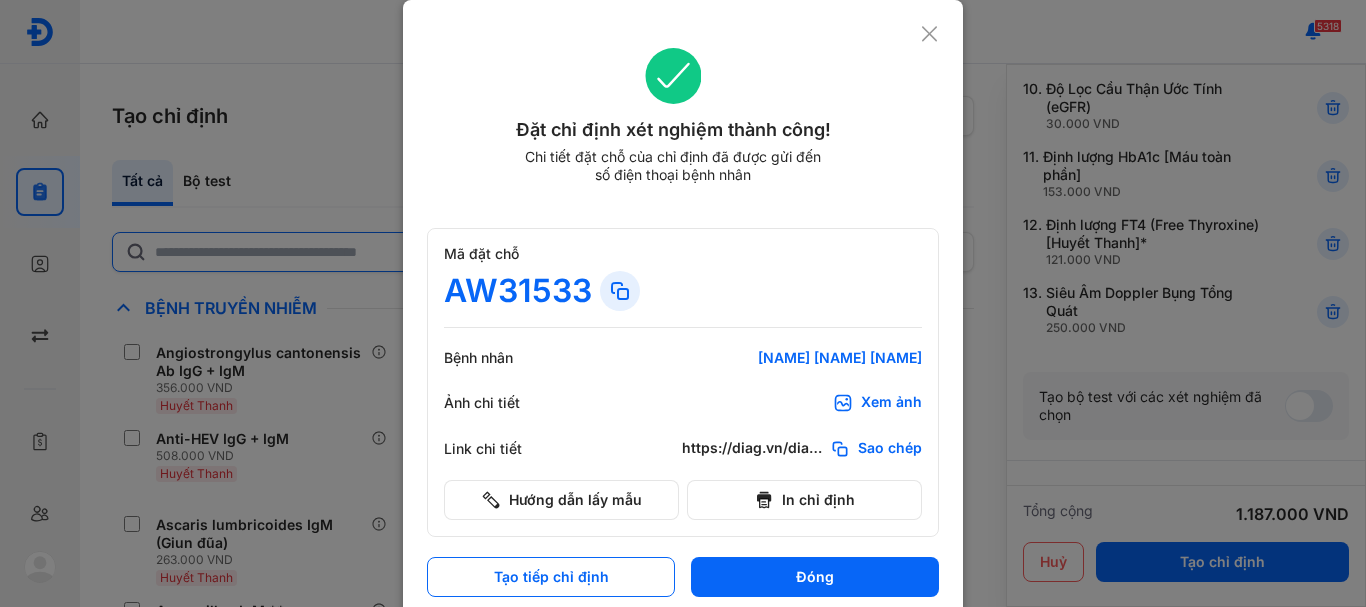 scroll, scrollTop: 0, scrollLeft: 0, axis: both 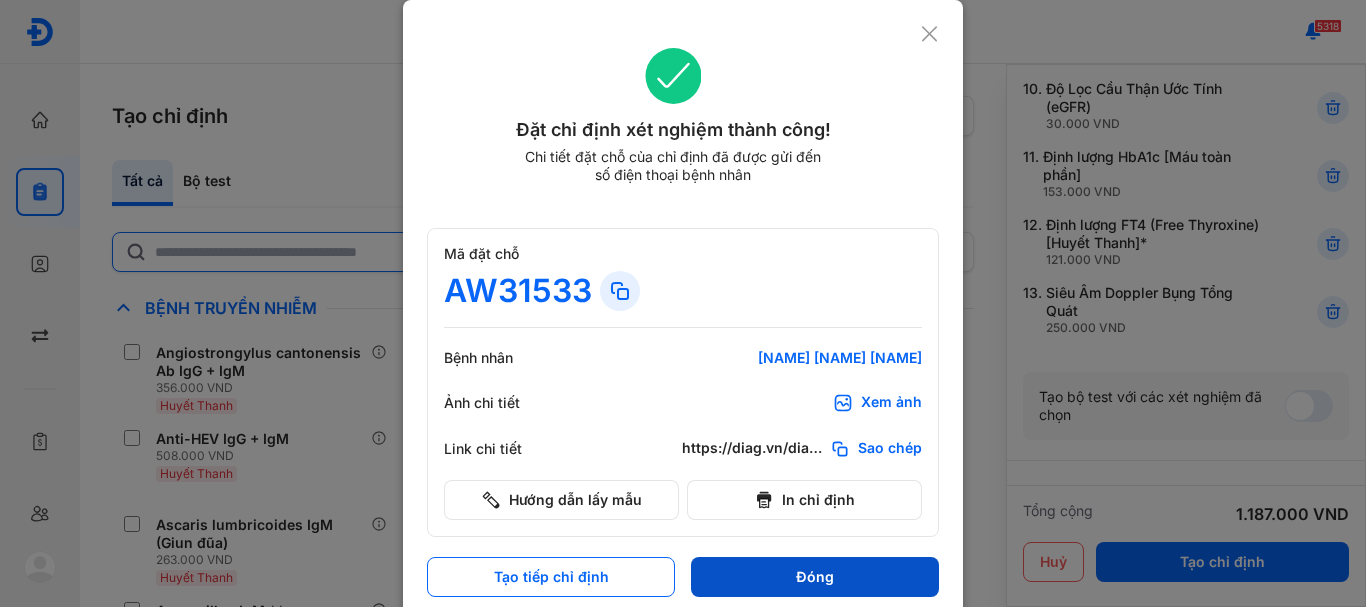 click on "Đóng" at bounding box center (815, 577) 